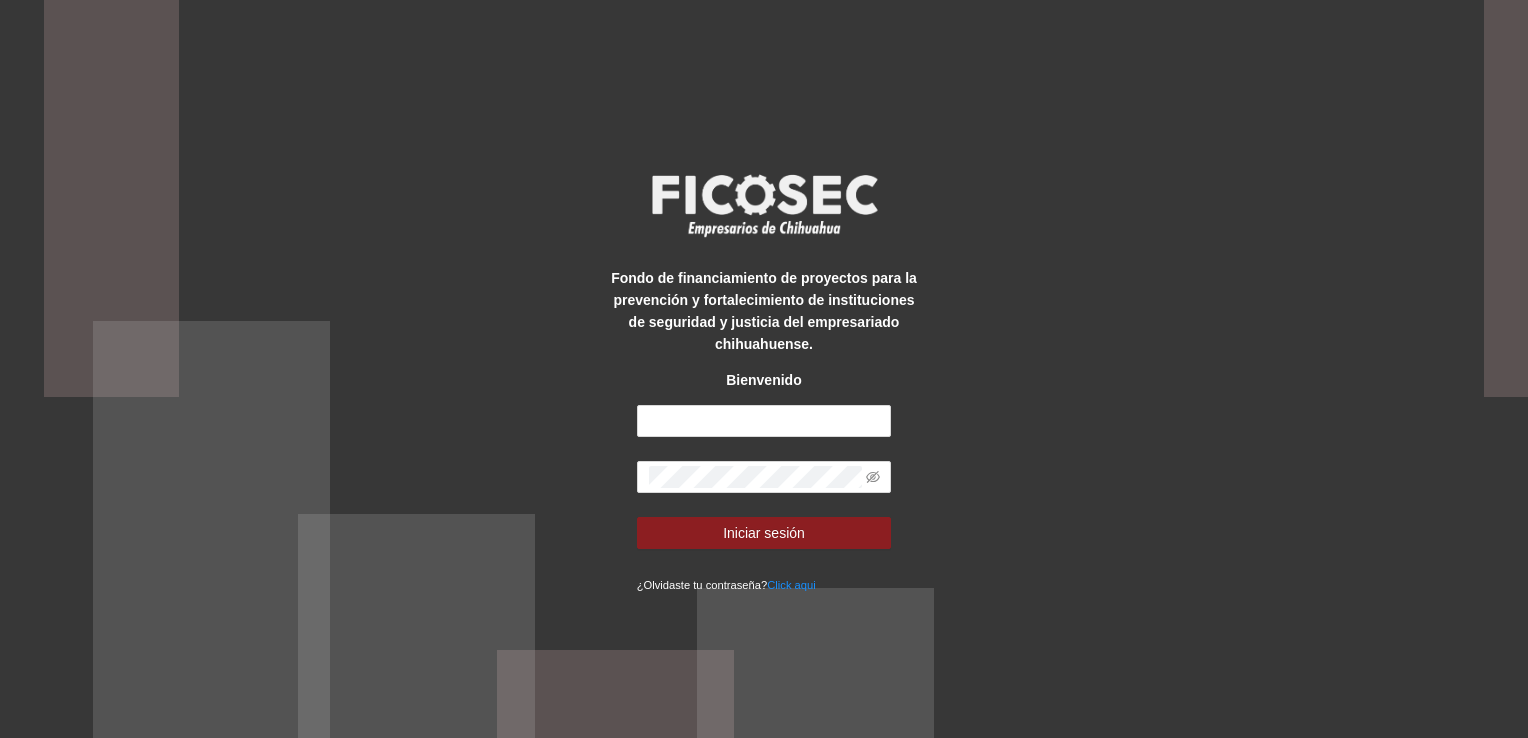 scroll, scrollTop: 0, scrollLeft: 0, axis: both 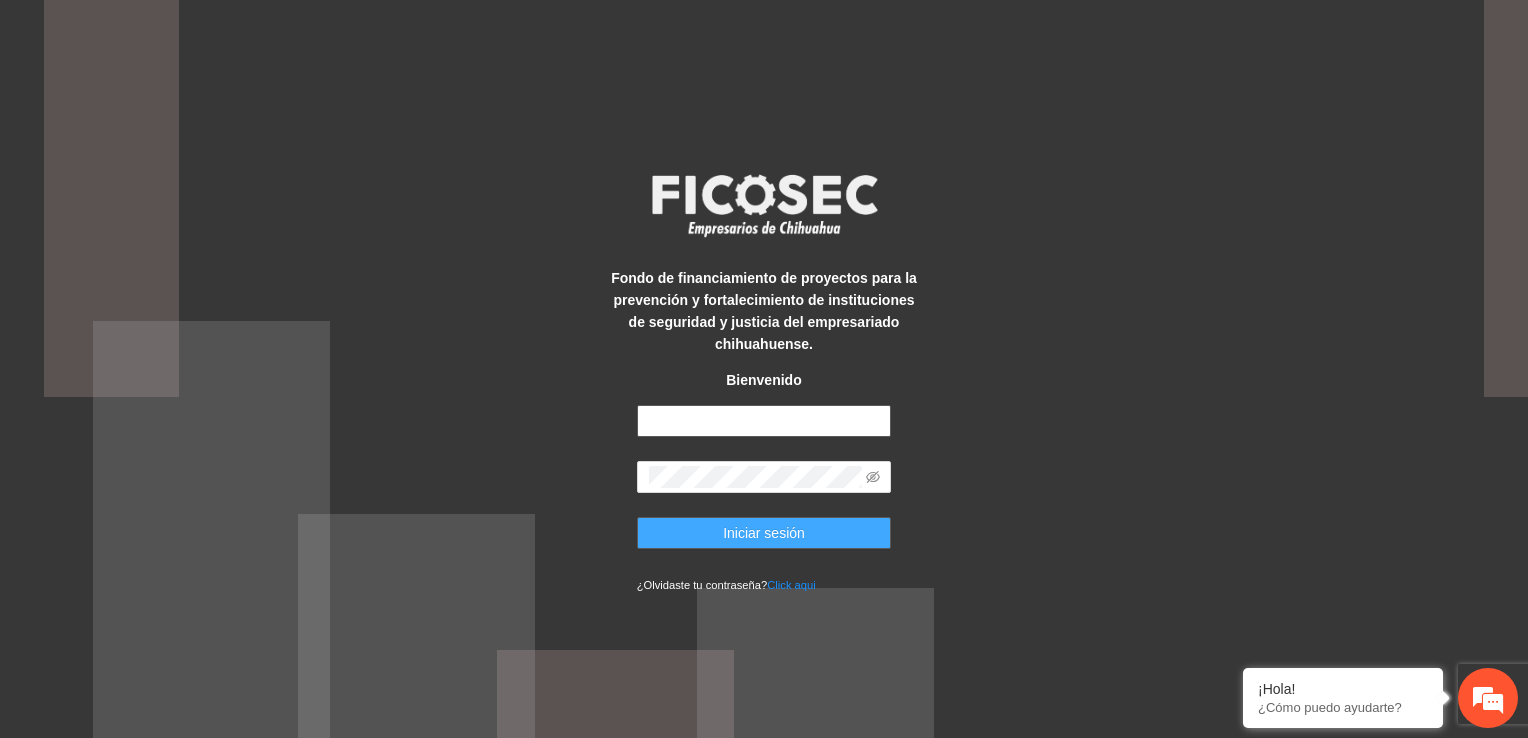 type on "**********" 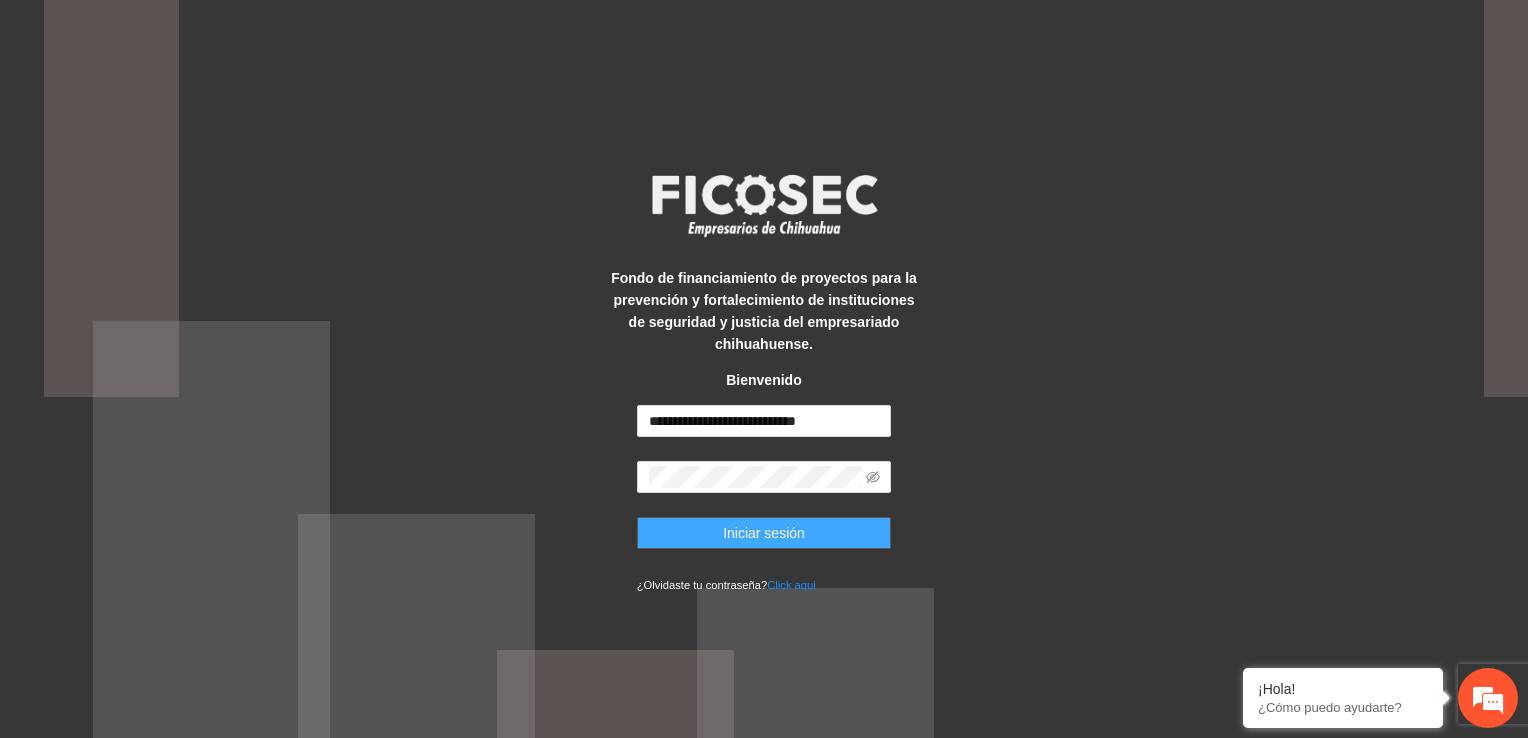 click on "Iniciar sesión" at bounding box center (764, 533) 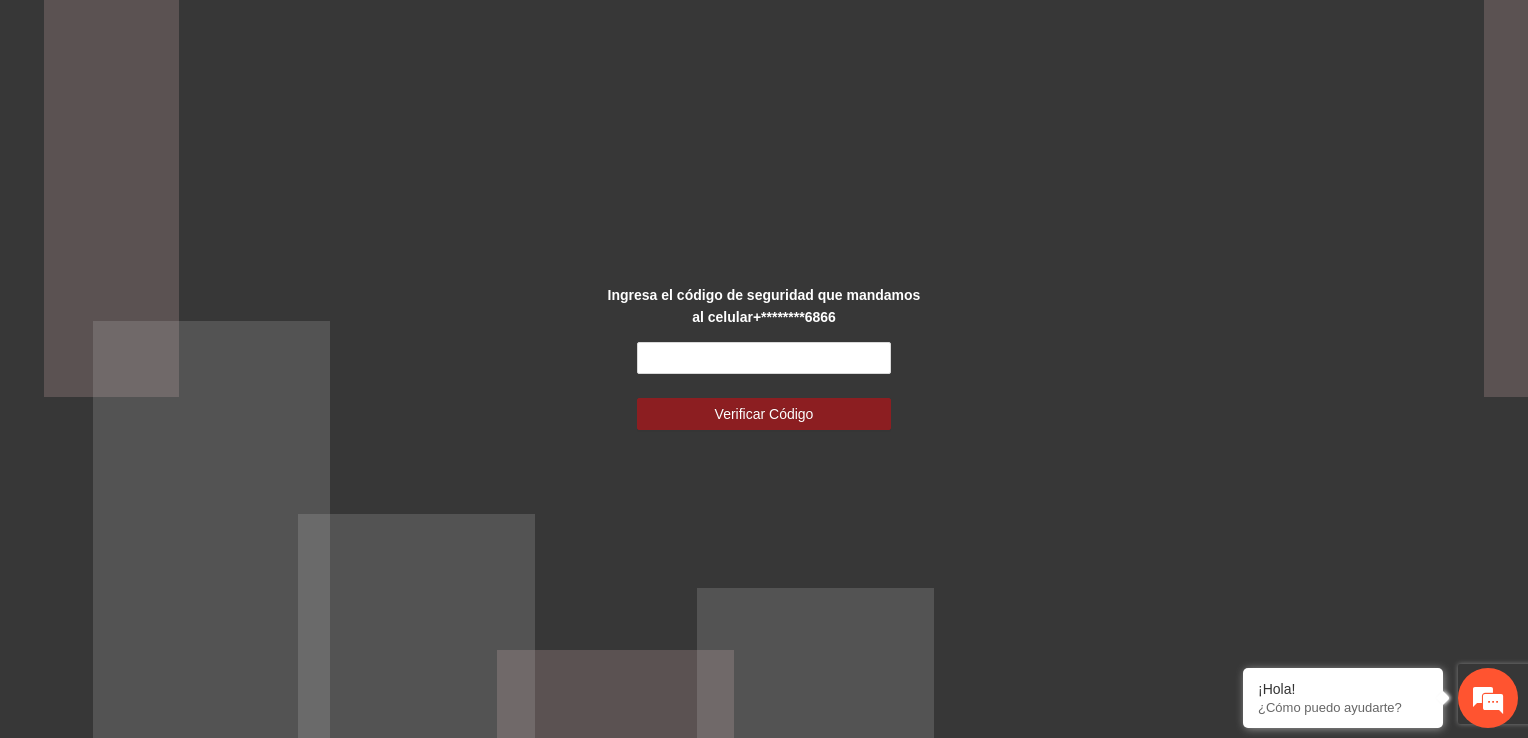 scroll, scrollTop: 0, scrollLeft: 0, axis: both 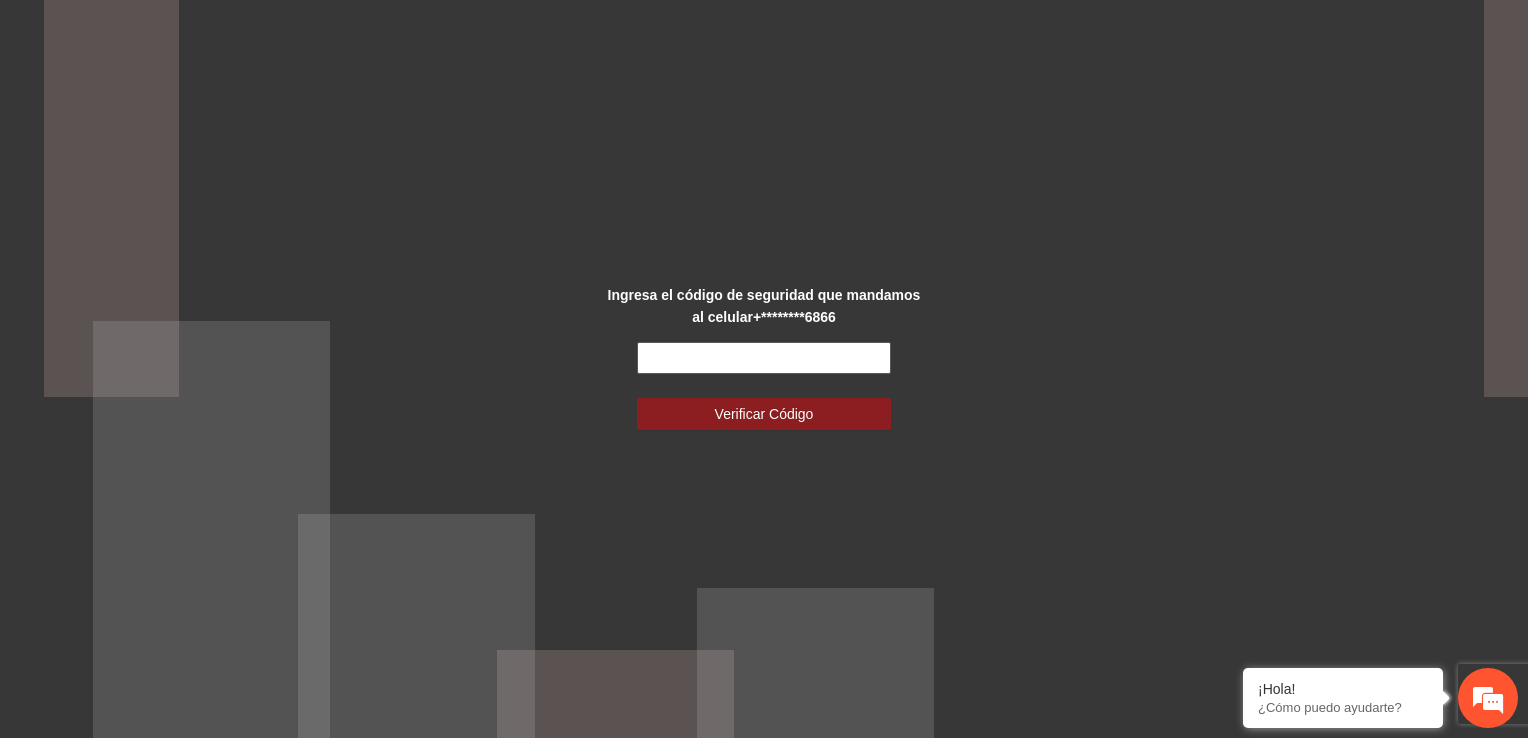 click at bounding box center [764, 358] 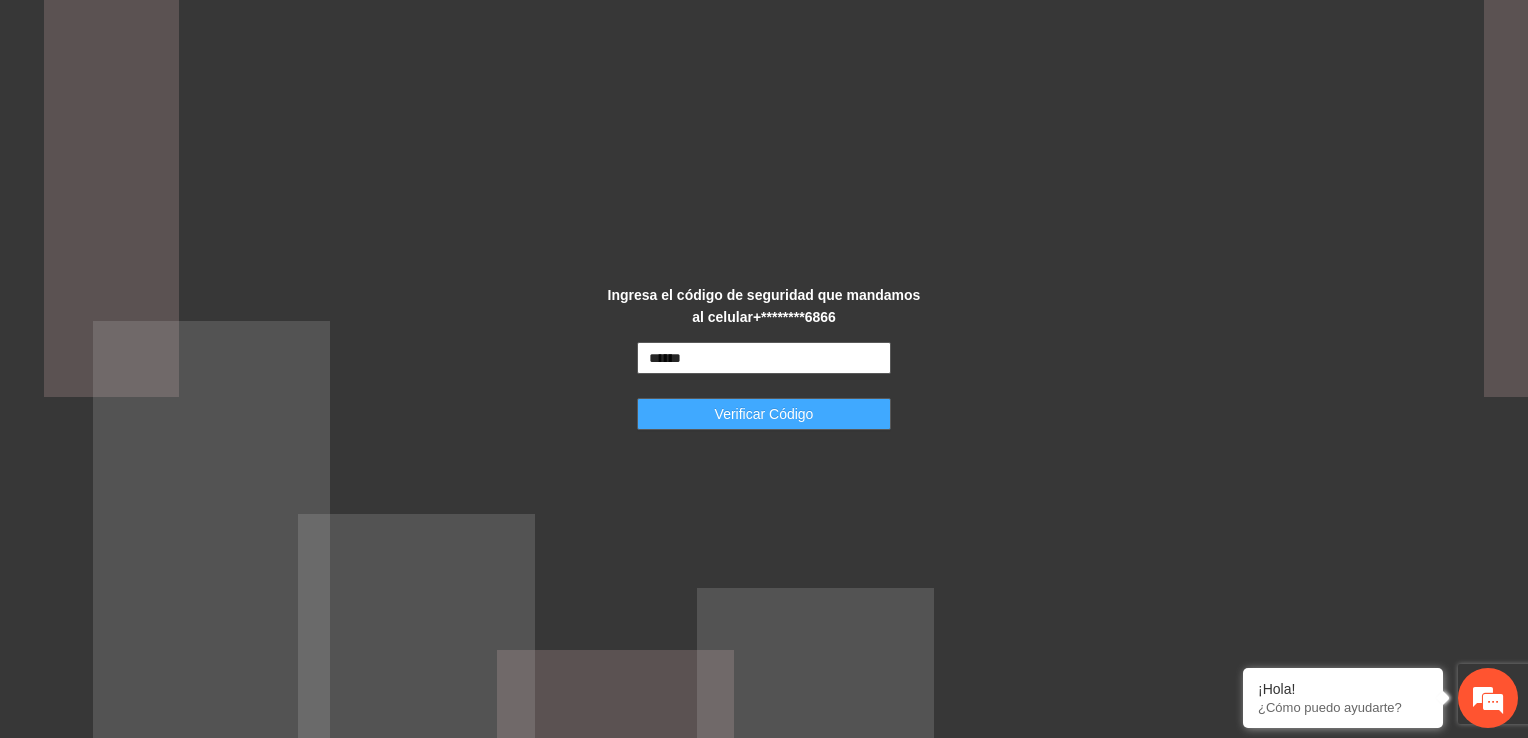 type on "******" 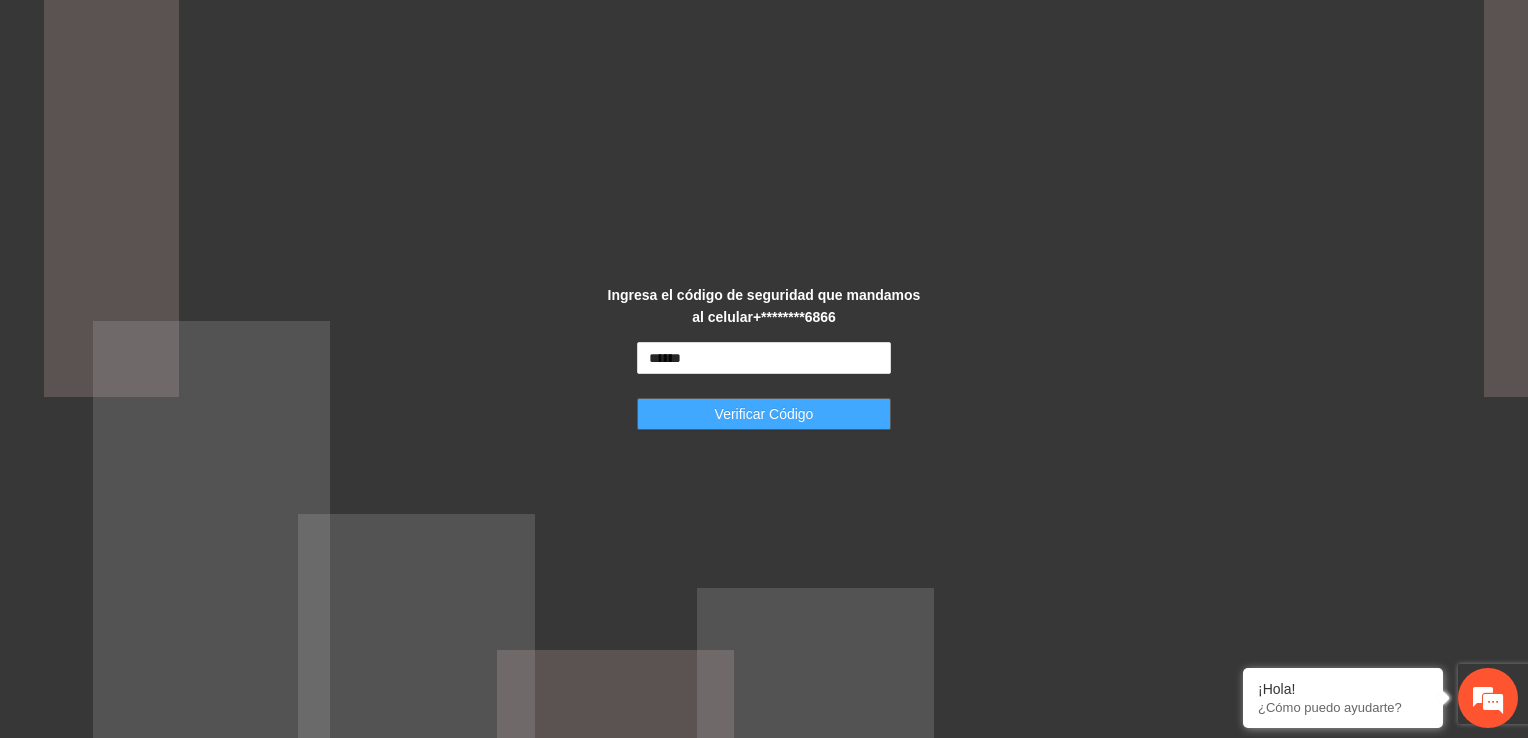 click on "Verificar Código" at bounding box center [764, 414] 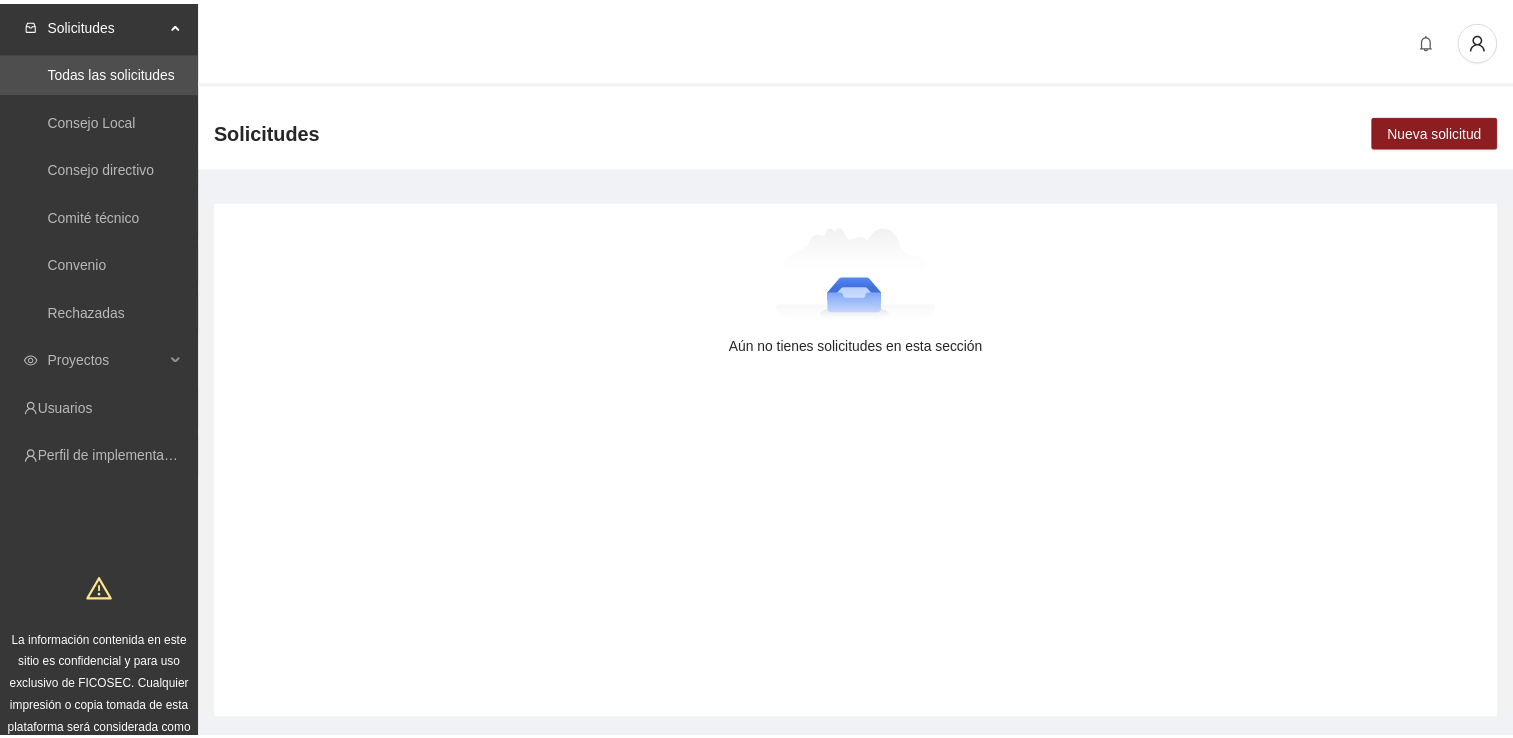 scroll, scrollTop: 0, scrollLeft: 0, axis: both 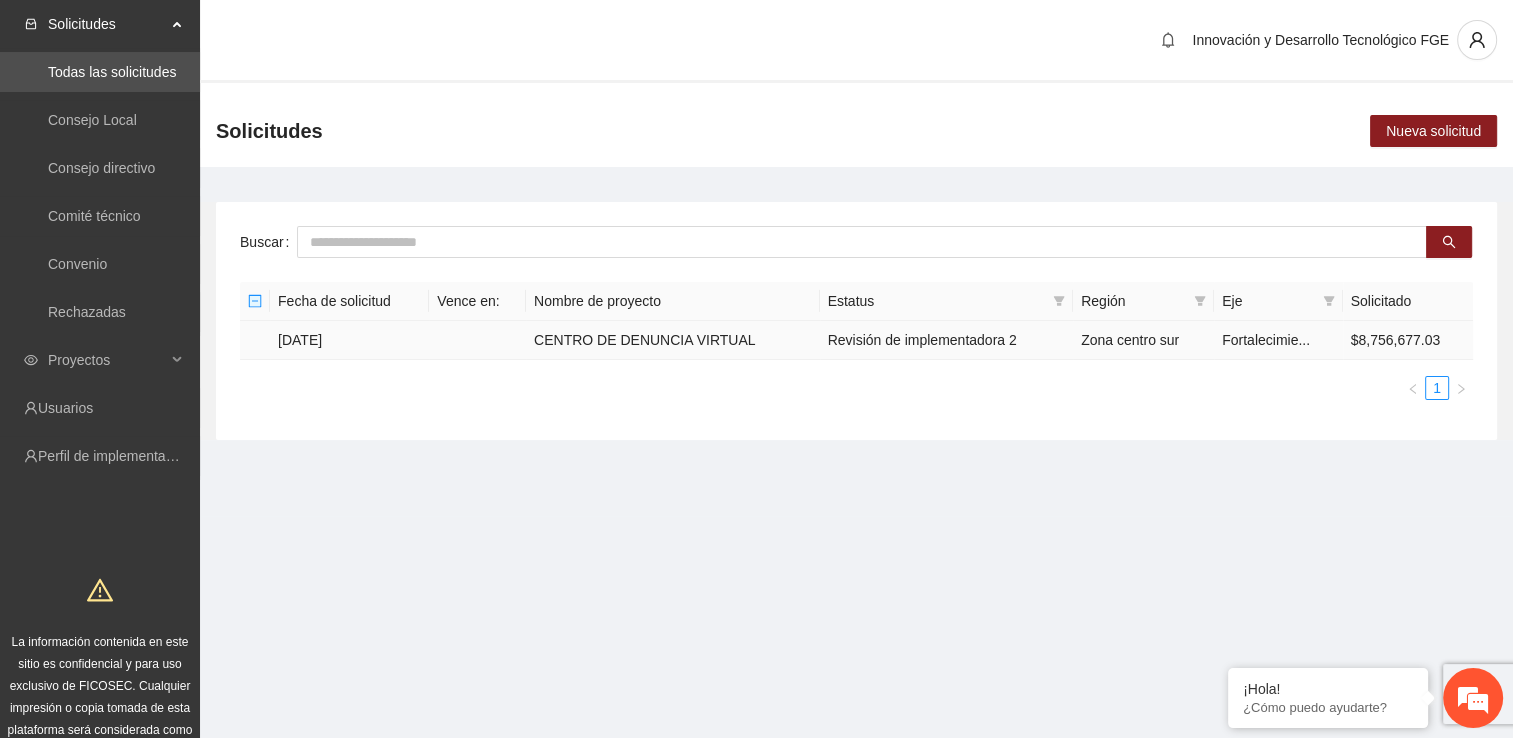 click on "Revisión de implementadora 2" at bounding box center [947, 340] 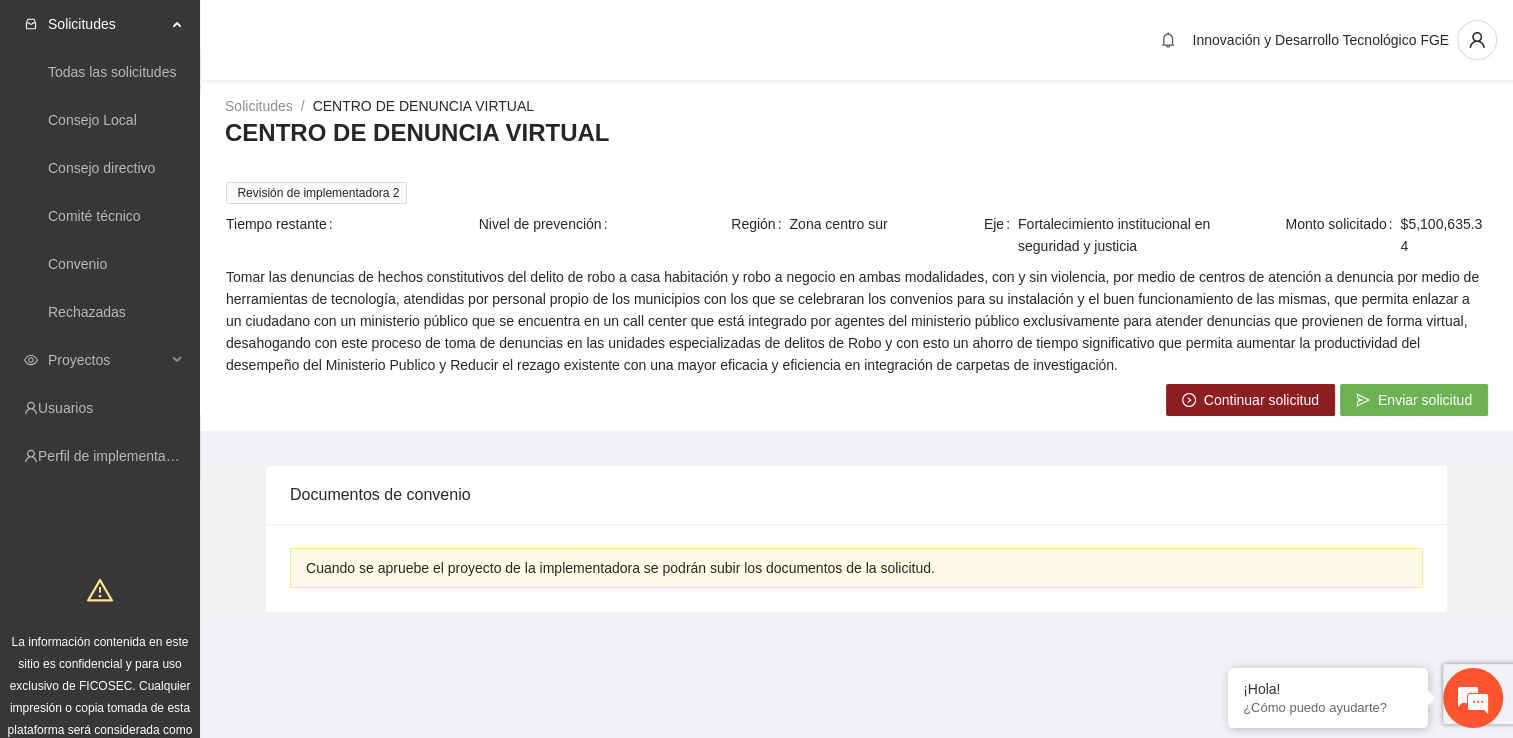 scroll, scrollTop: 0, scrollLeft: 0, axis: both 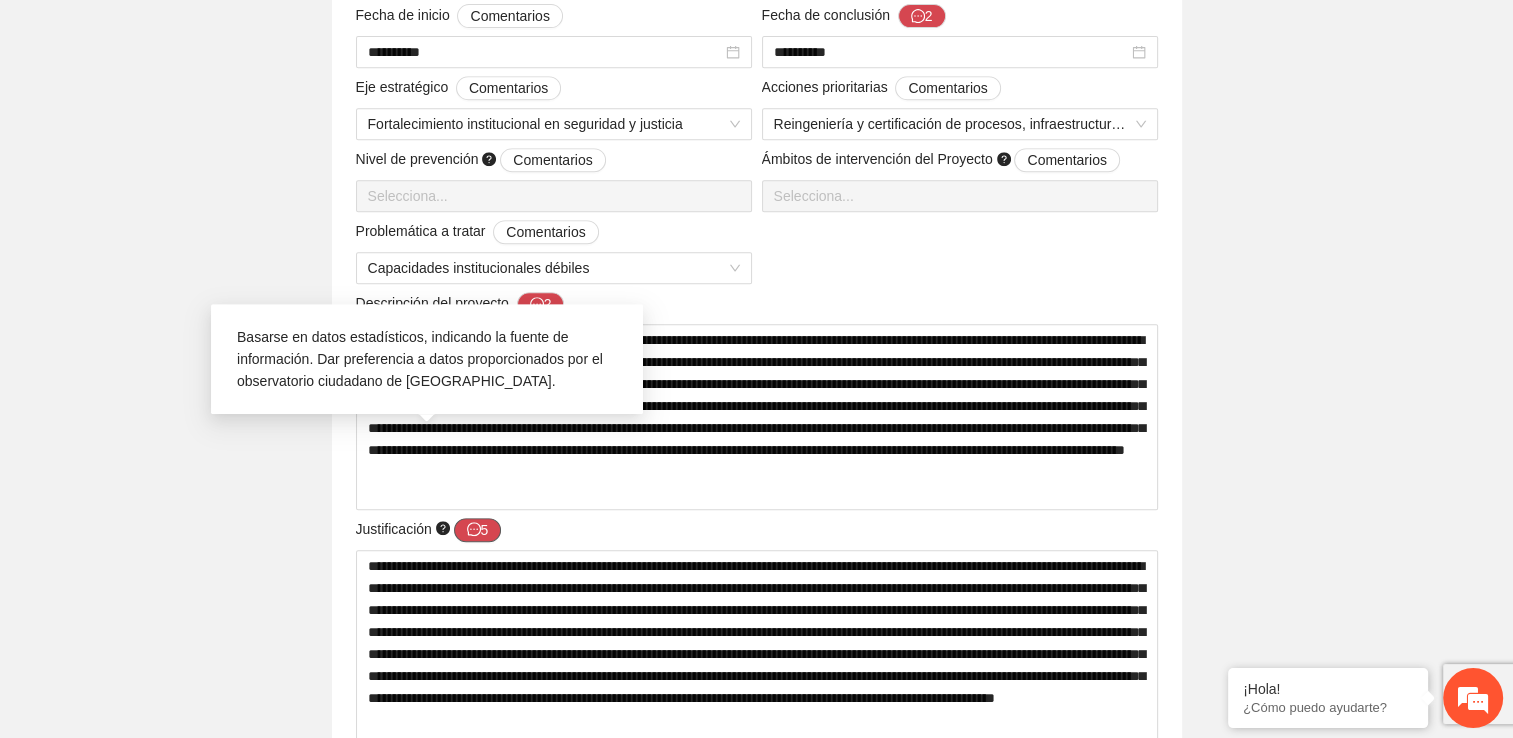 click on "5" at bounding box center [478, 530] 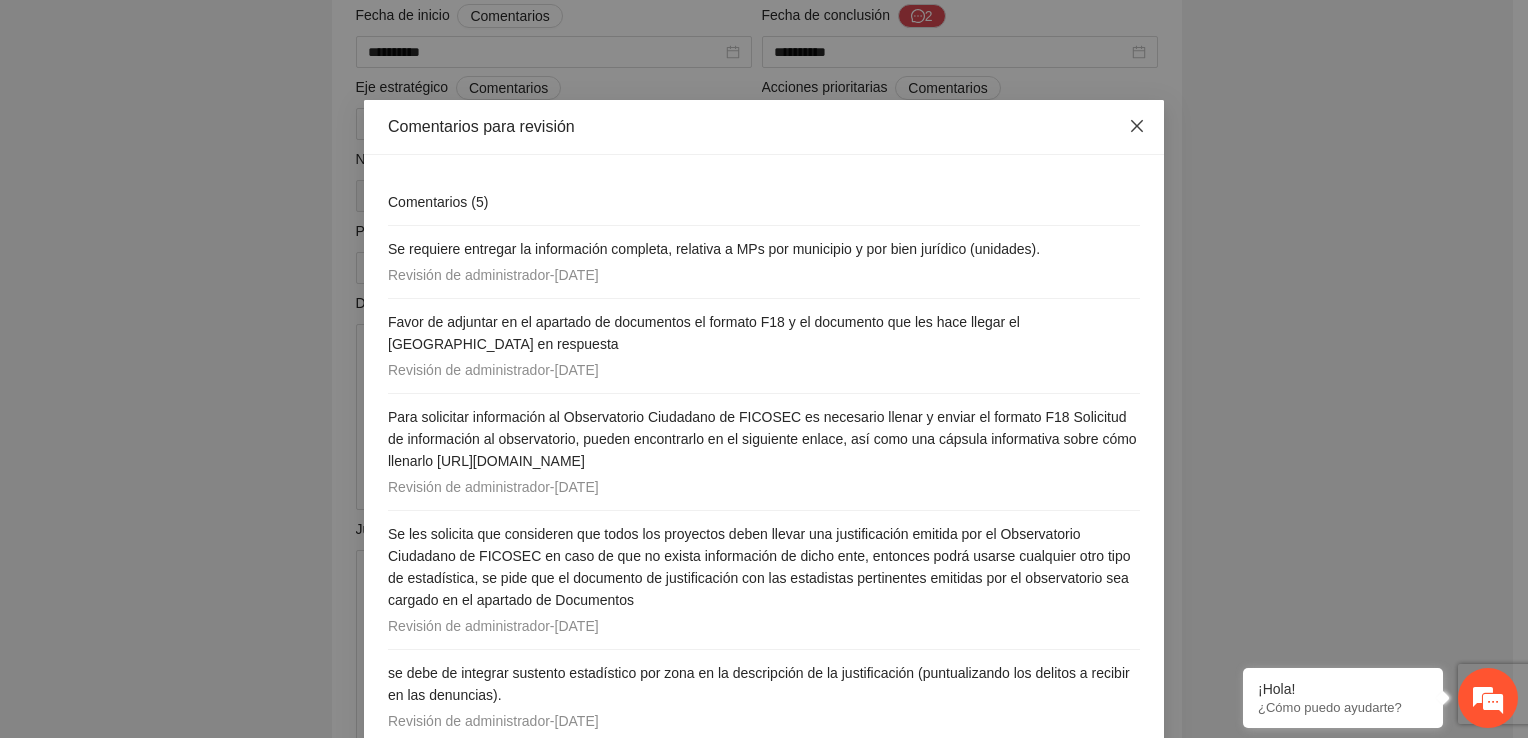 click 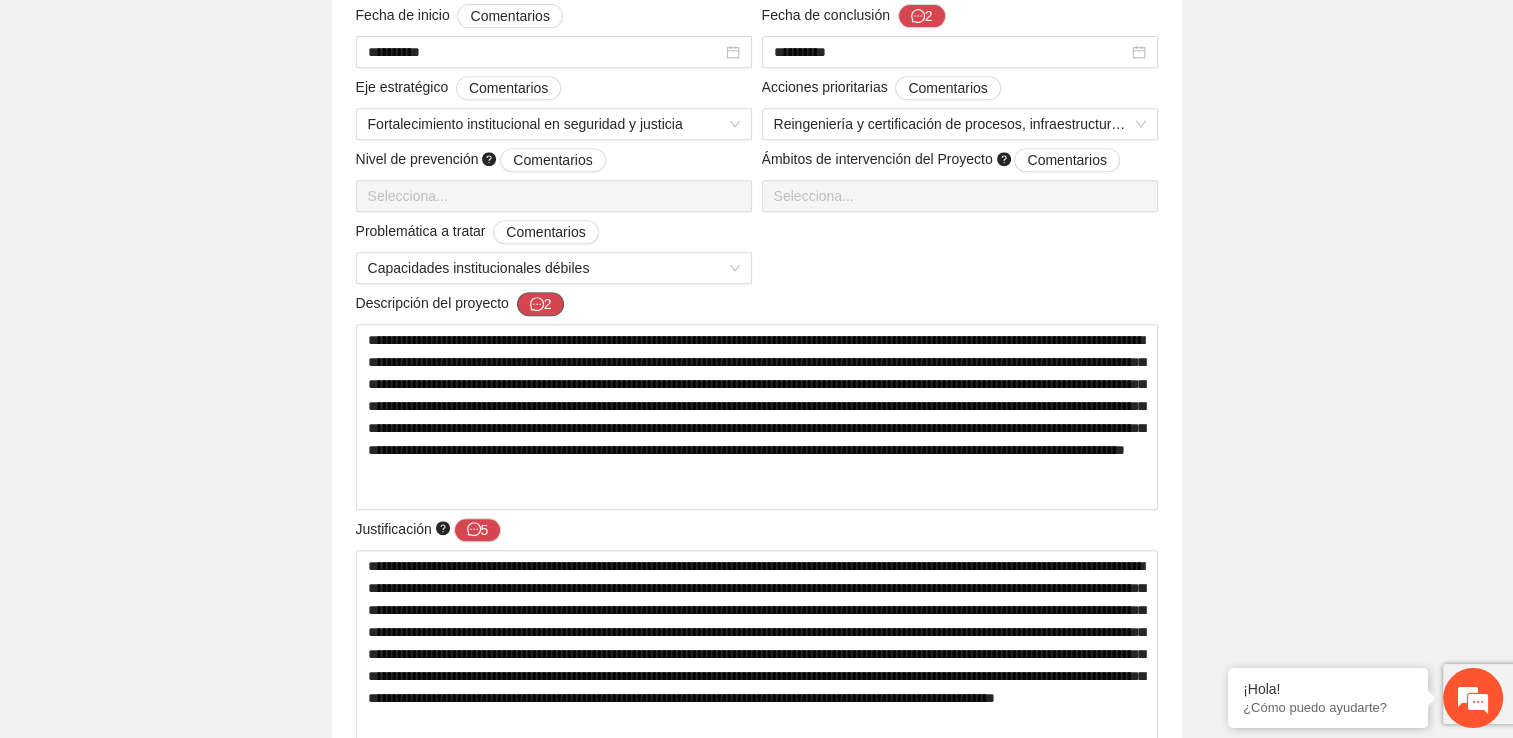 click 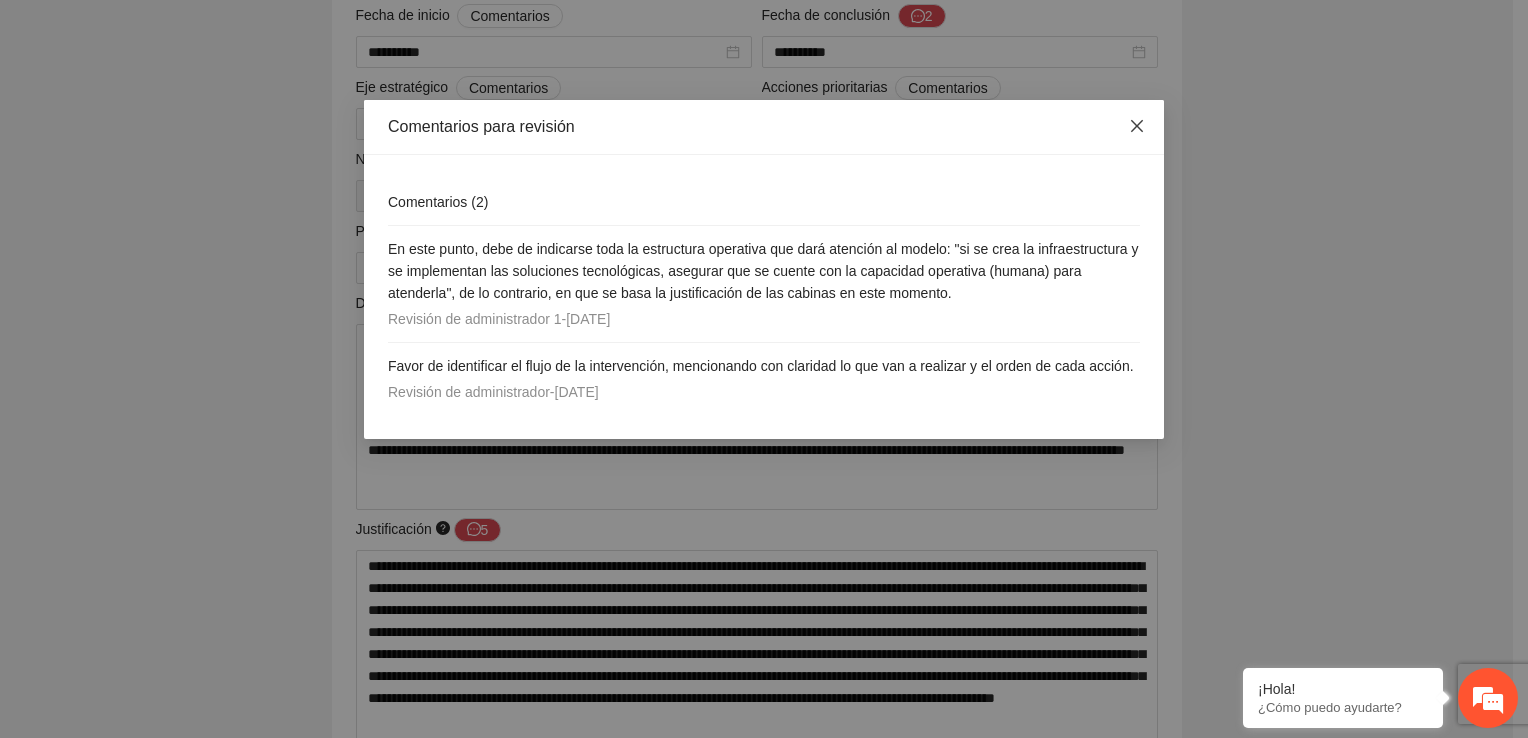 click 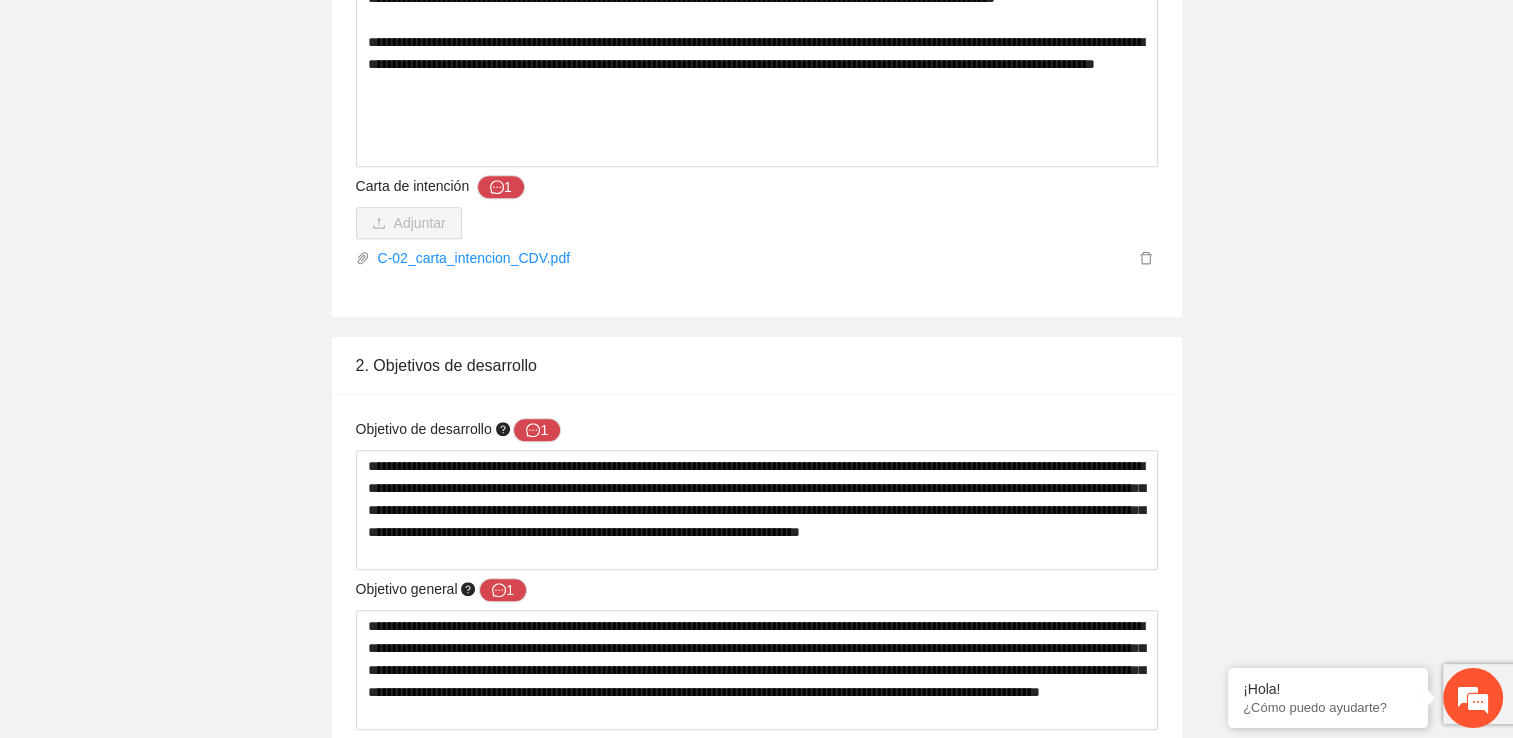 scroll, scrollTop: 1700, scrollLeft: 0, axis: vertical 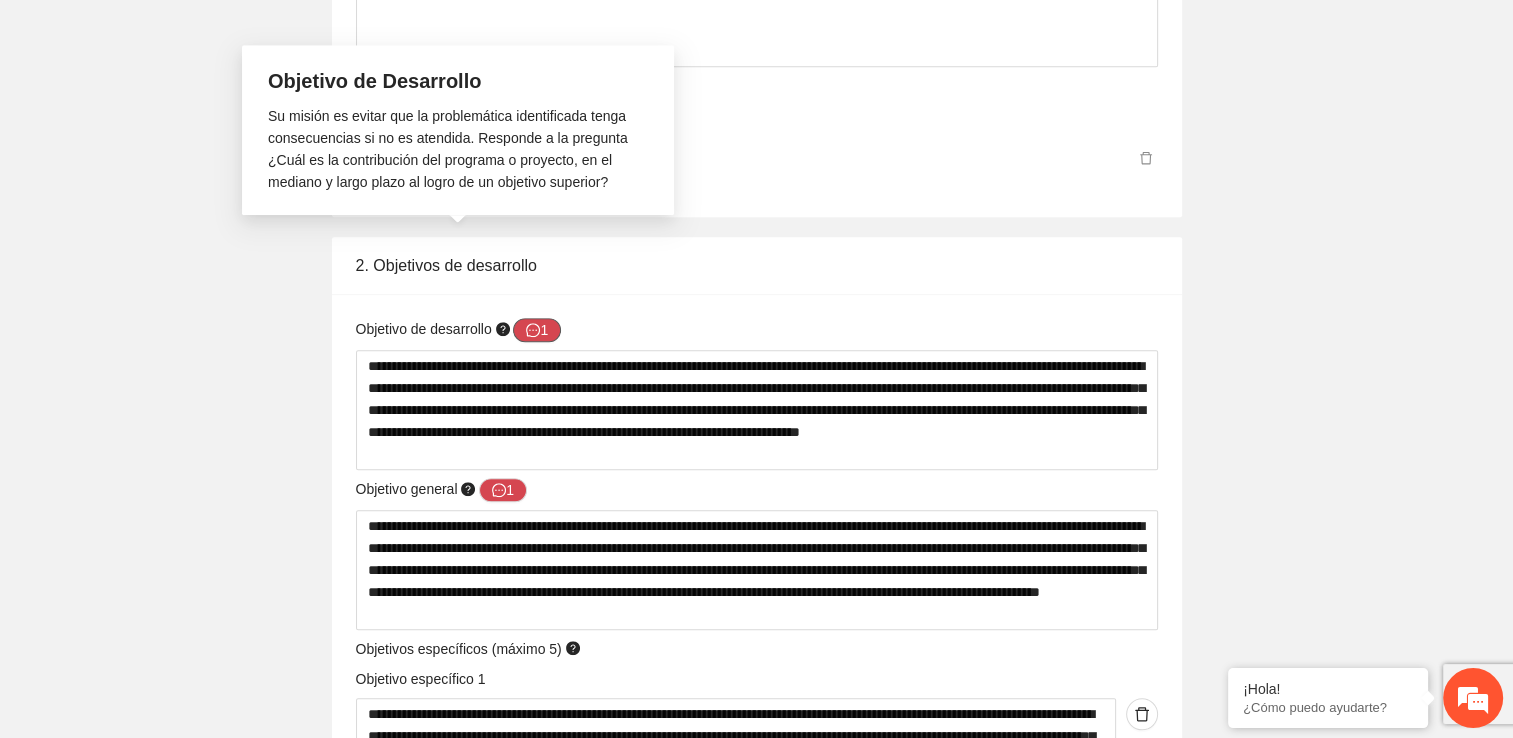 click on "1" at bounding box center [537, 330] 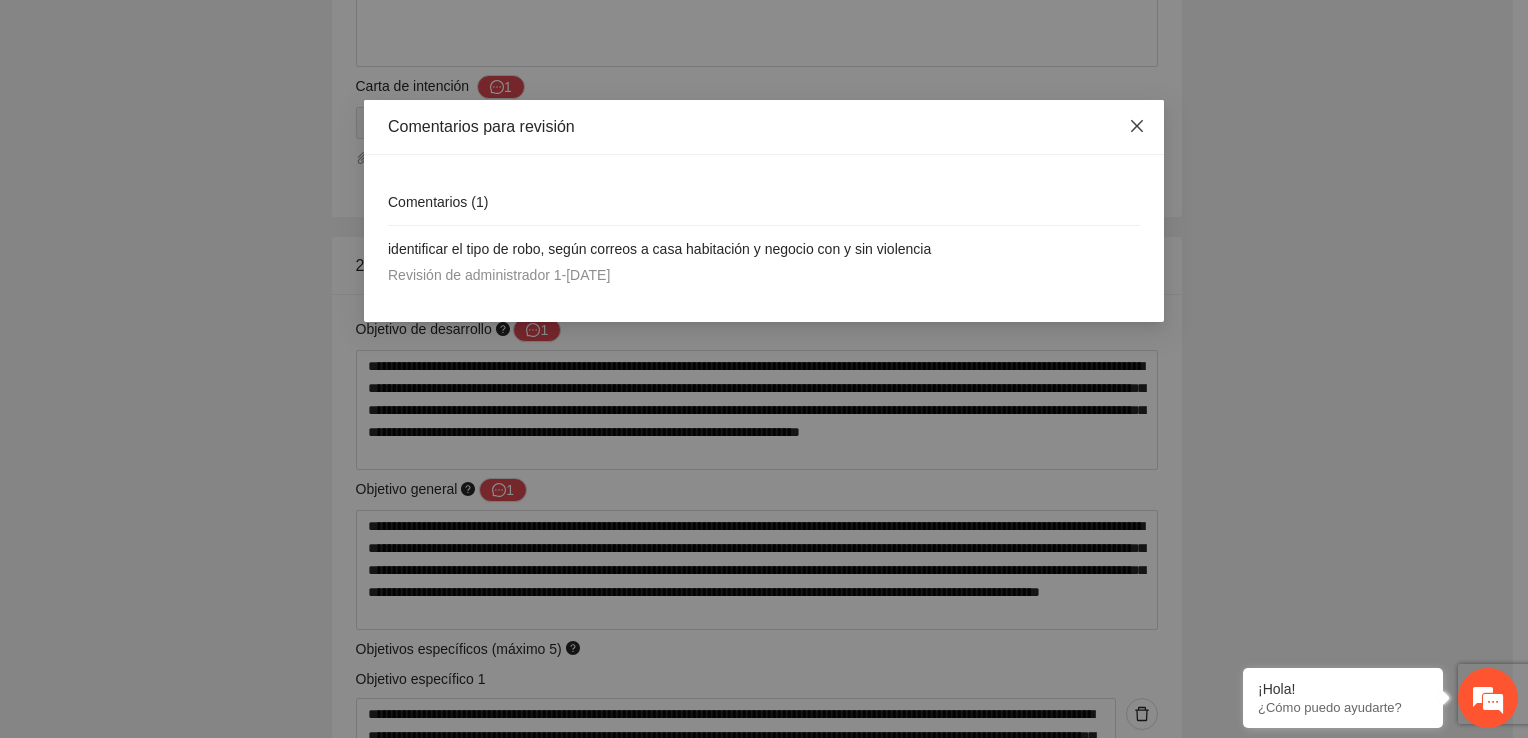 click 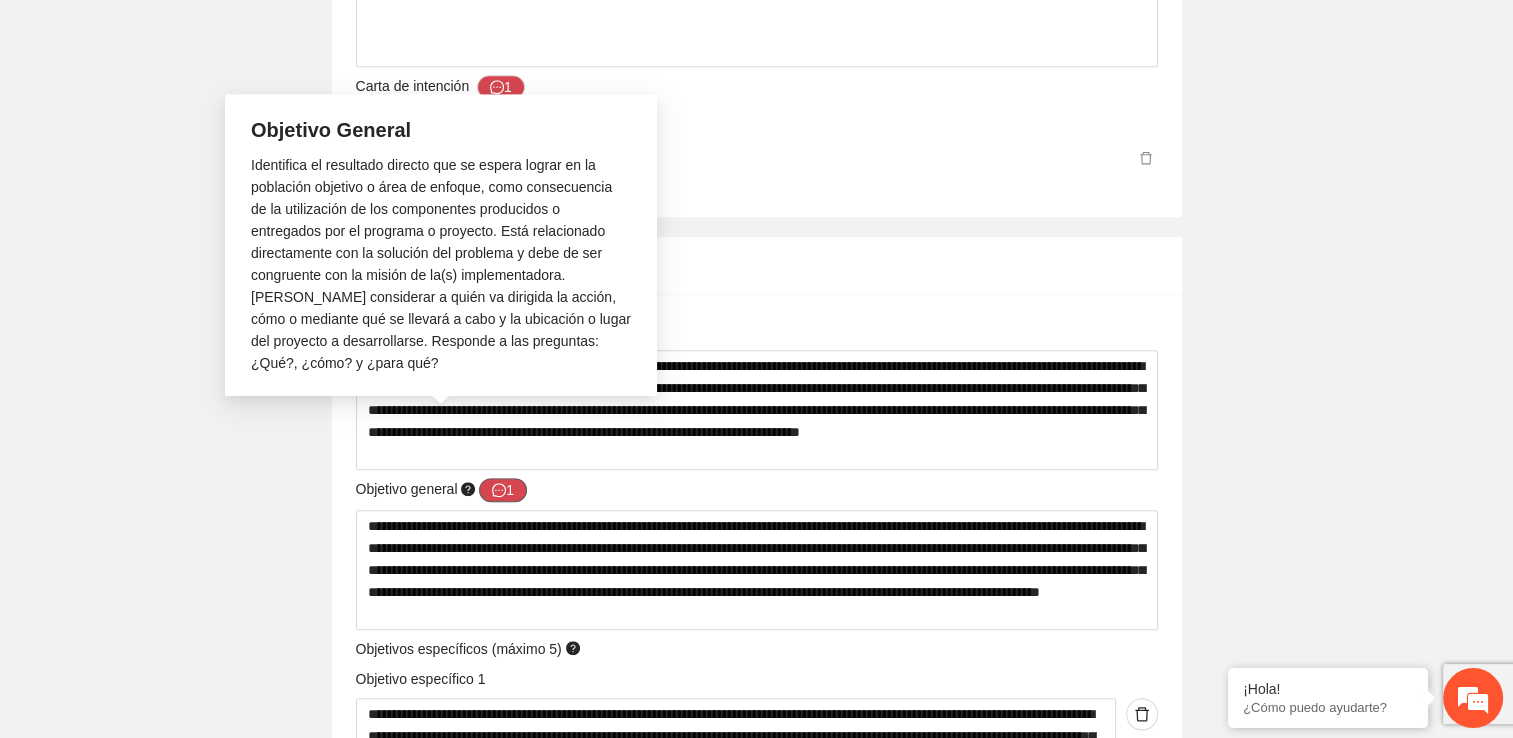 click 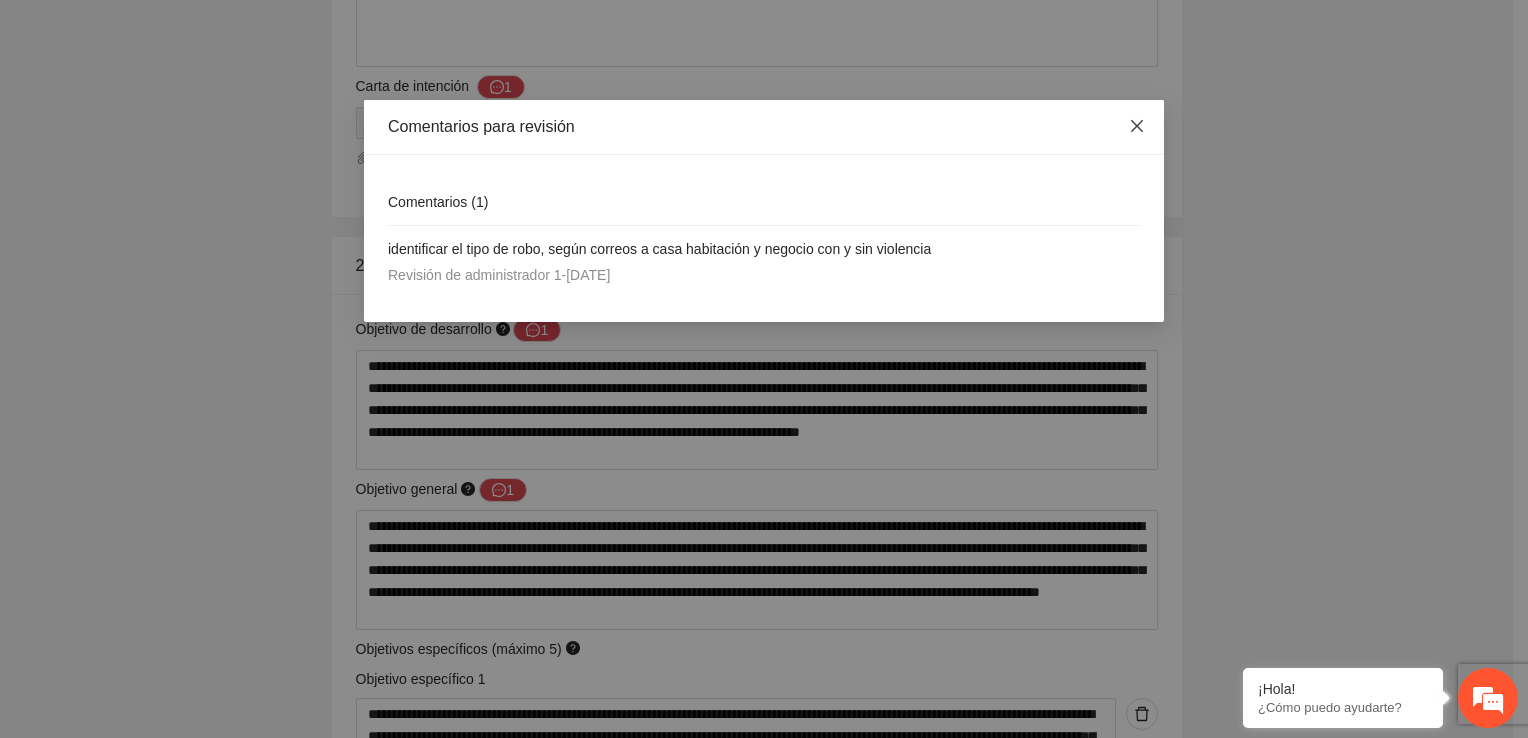 click 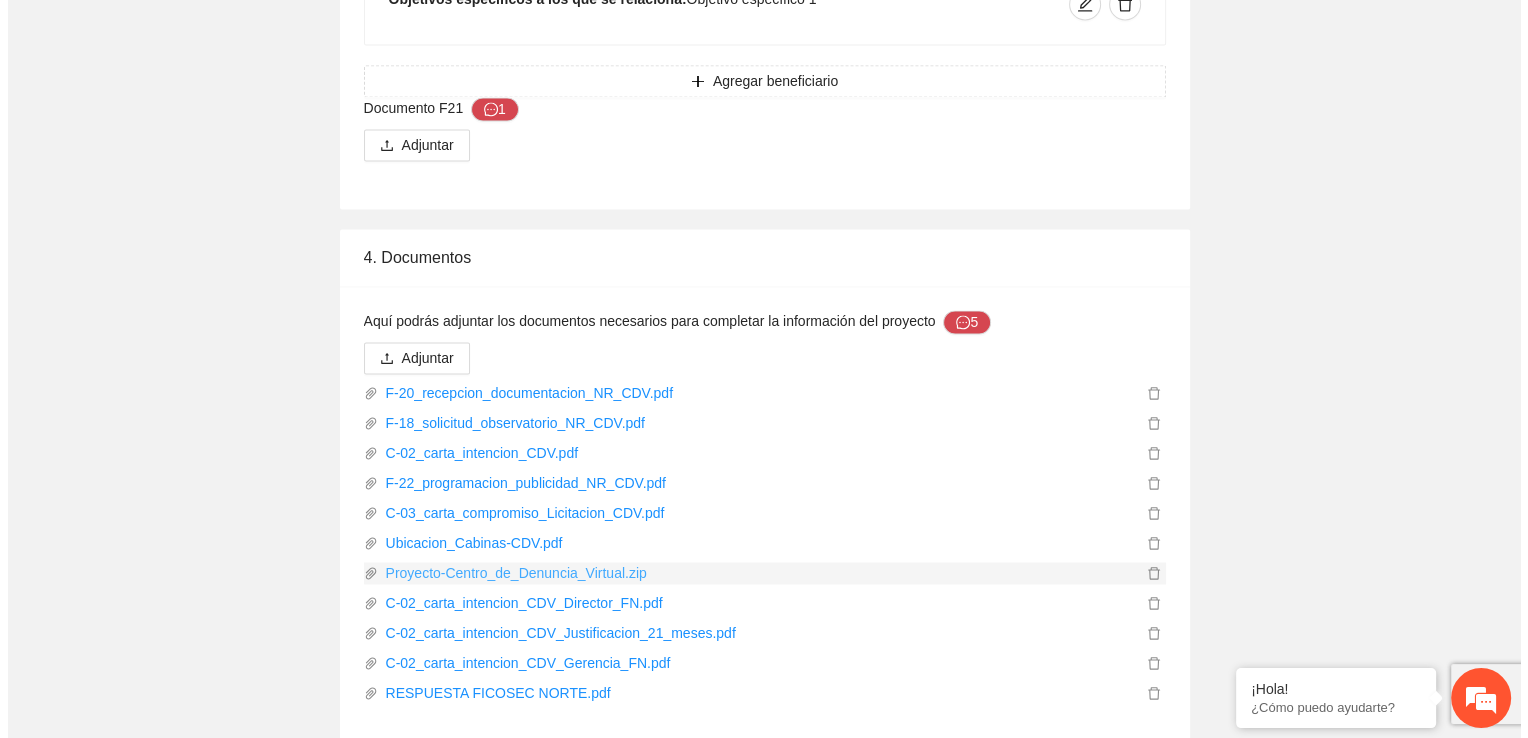 scroll, scrollTop: 2971, scrollLeft: 0, axis: vertical 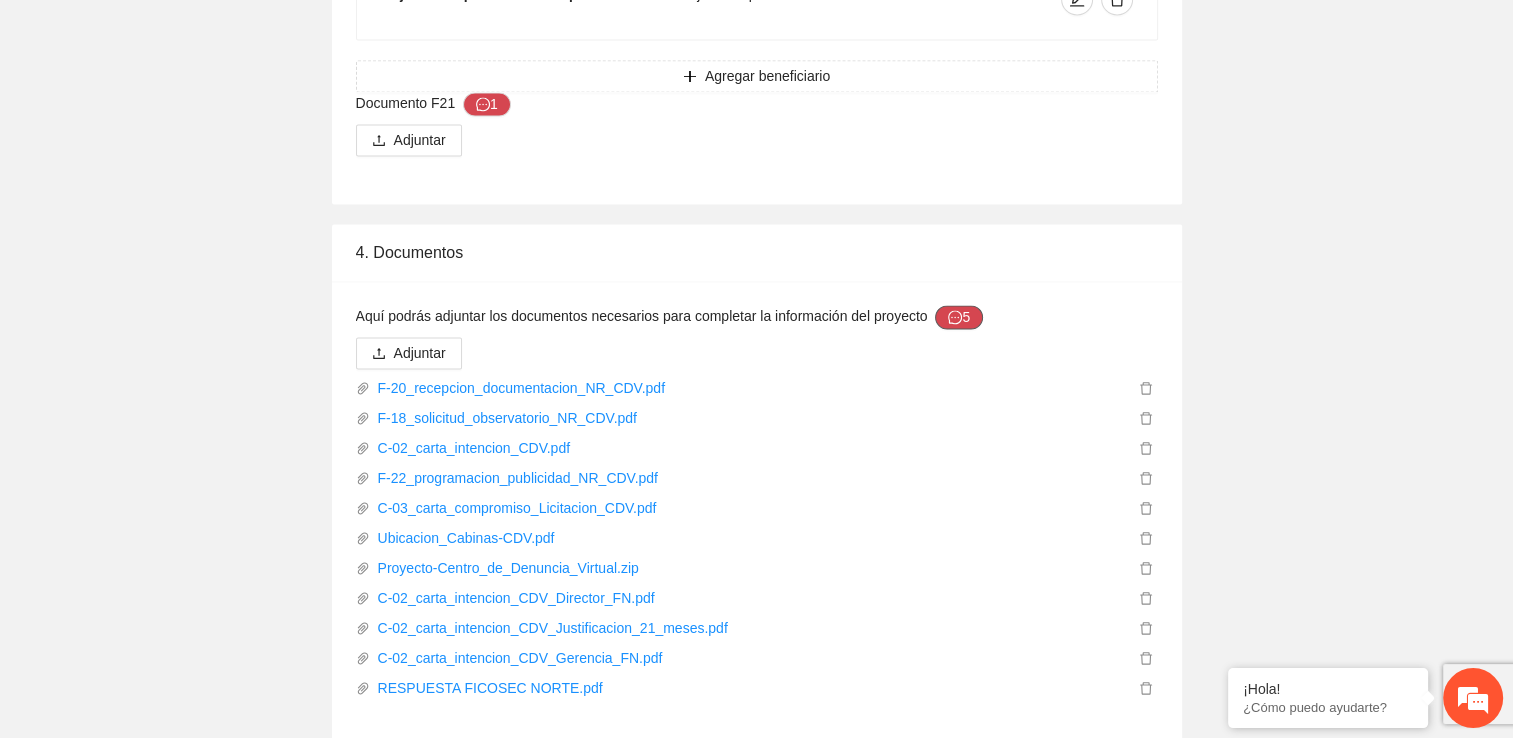 click 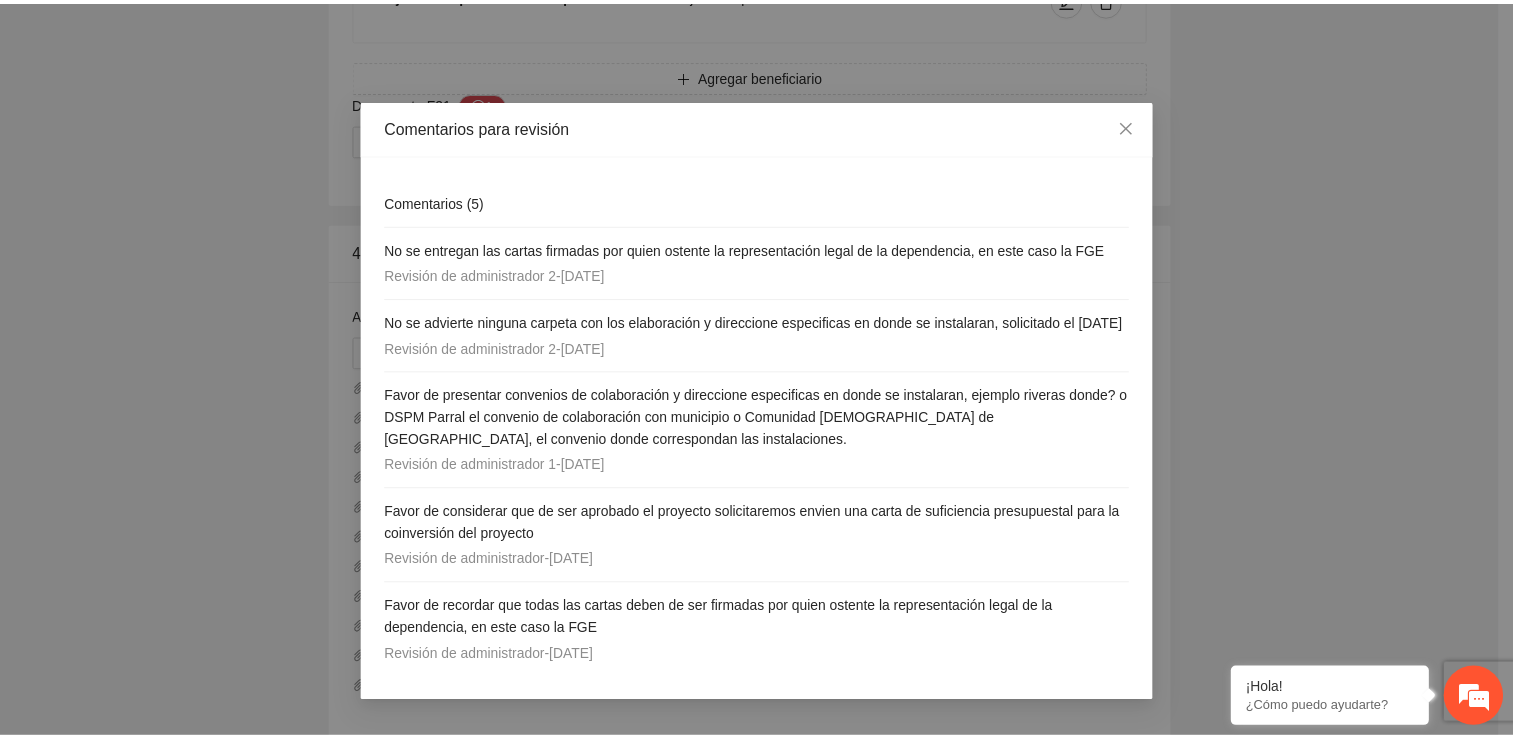 scroll, scrollTop: 8, scrollLeft: 0, axis: vertical 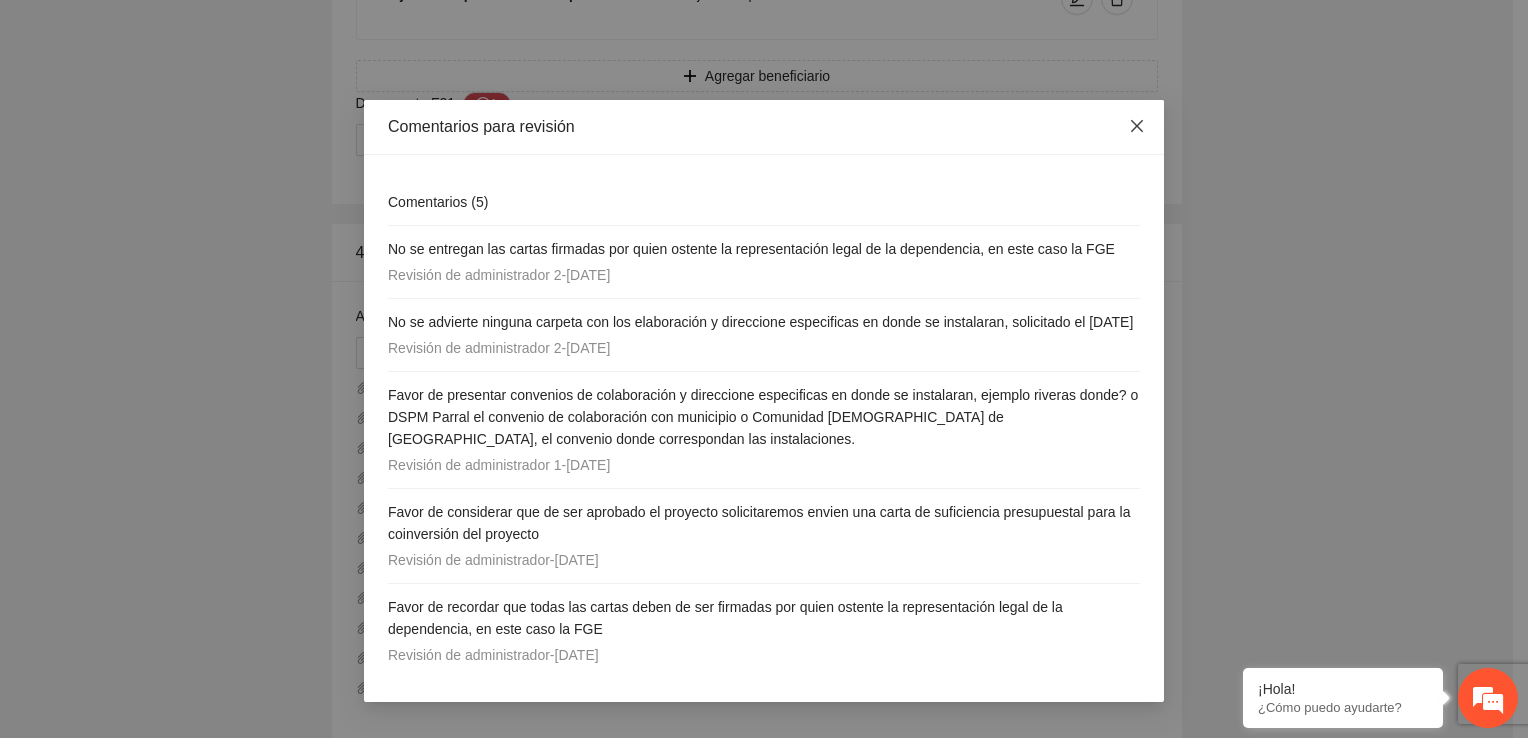 click 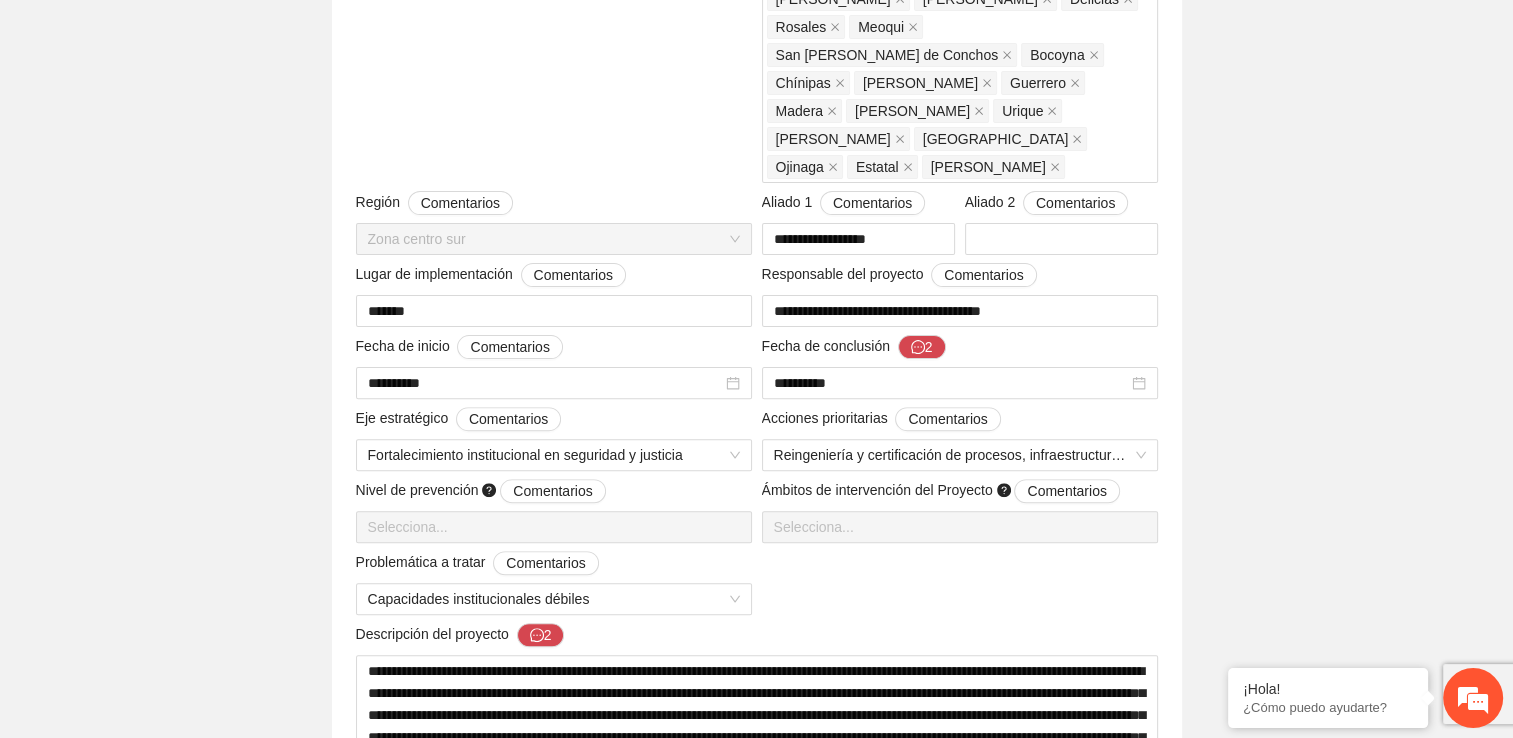 scroll, scrollTop: 0, scrollLeft: 0, axis: both 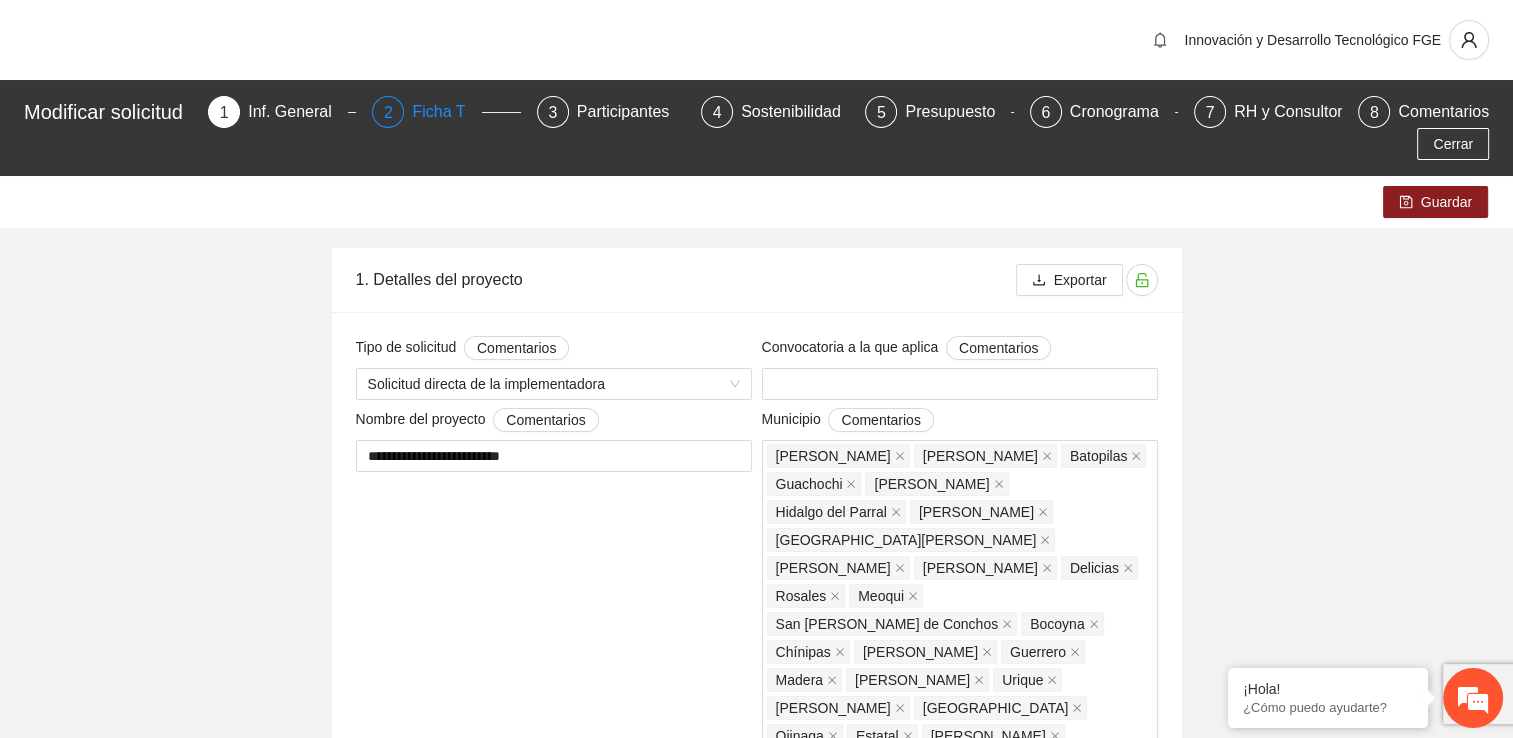 click on "Ficha T" at bounding box center (446, 112) 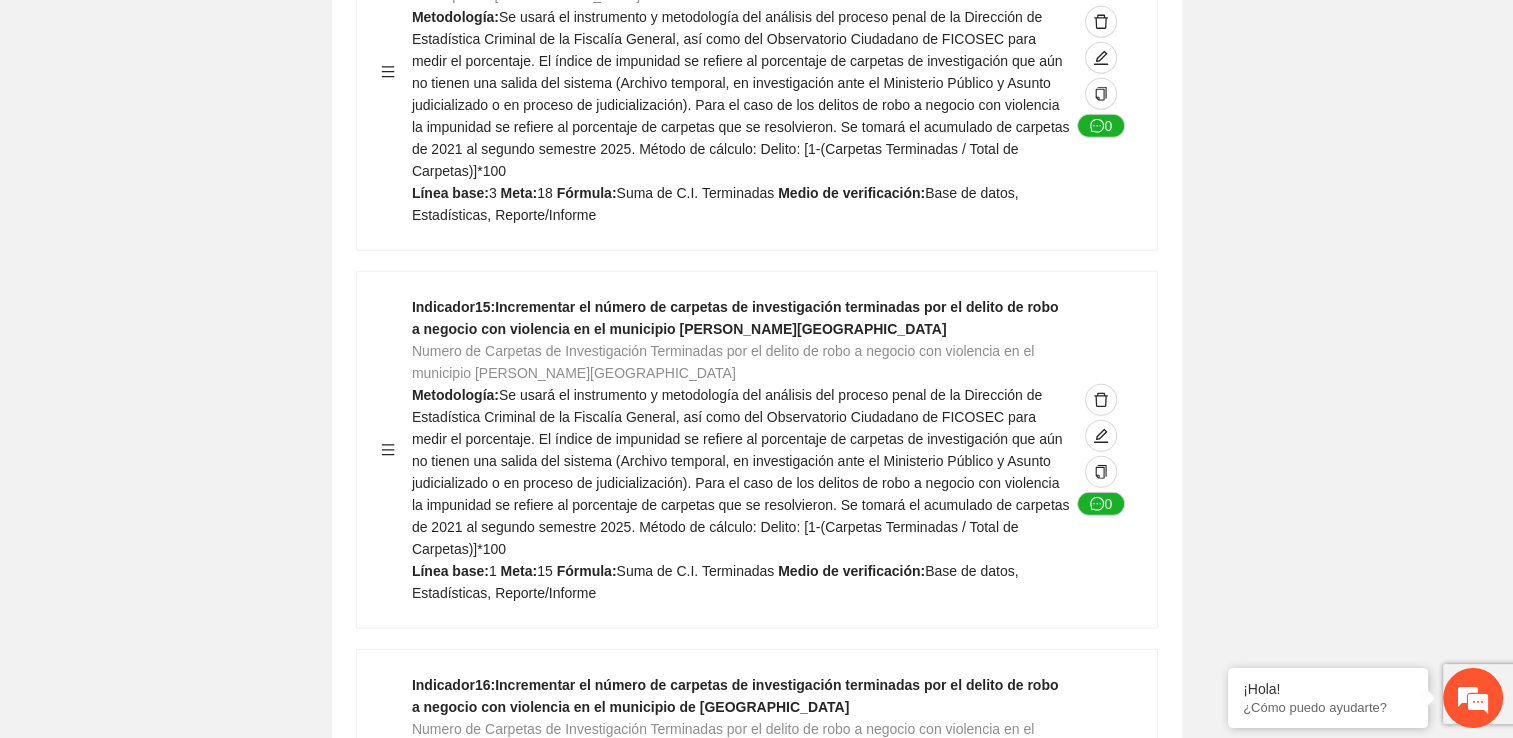 scroll, scrollTop: 5600, scrollLeft: 0, axis: vertical 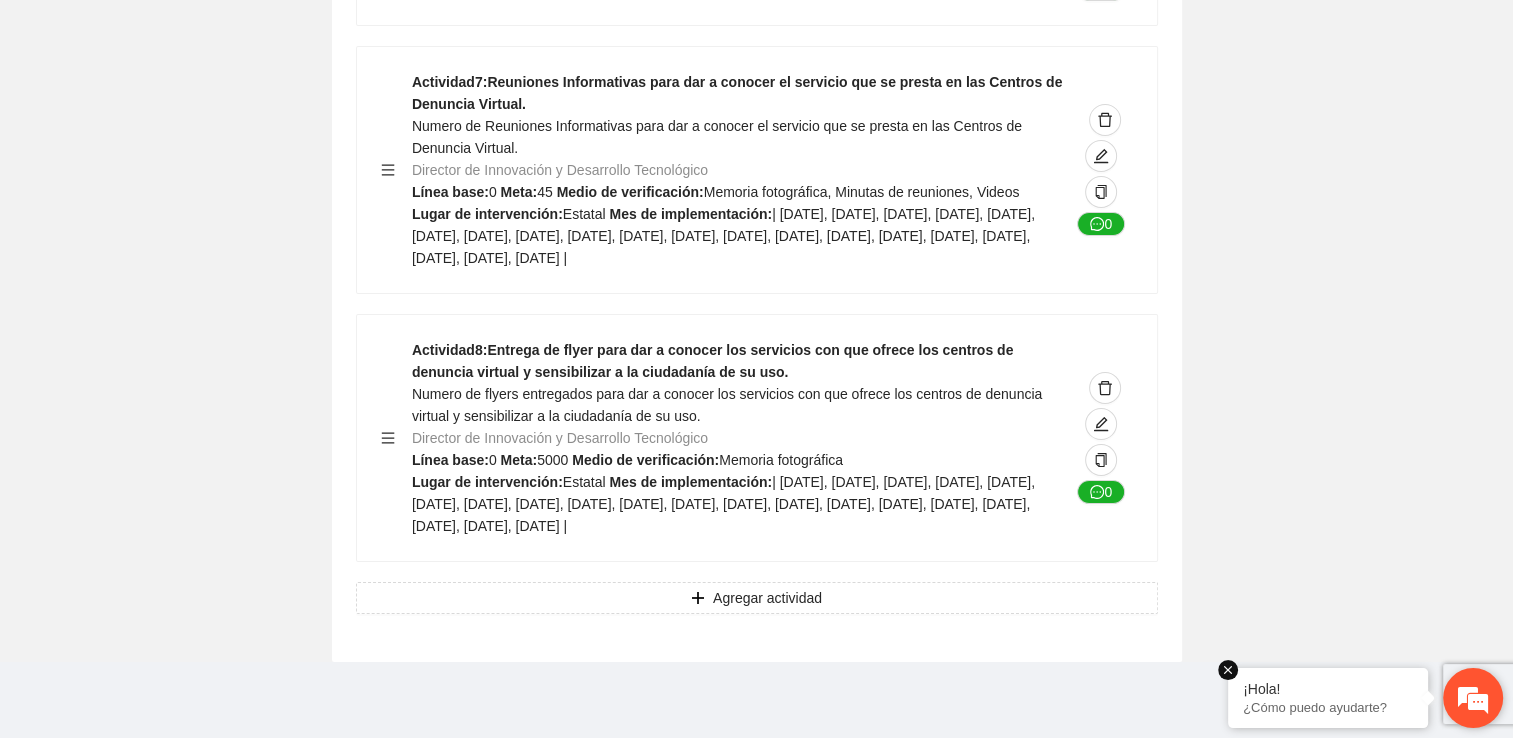 click at bounding box center [1228, 670] 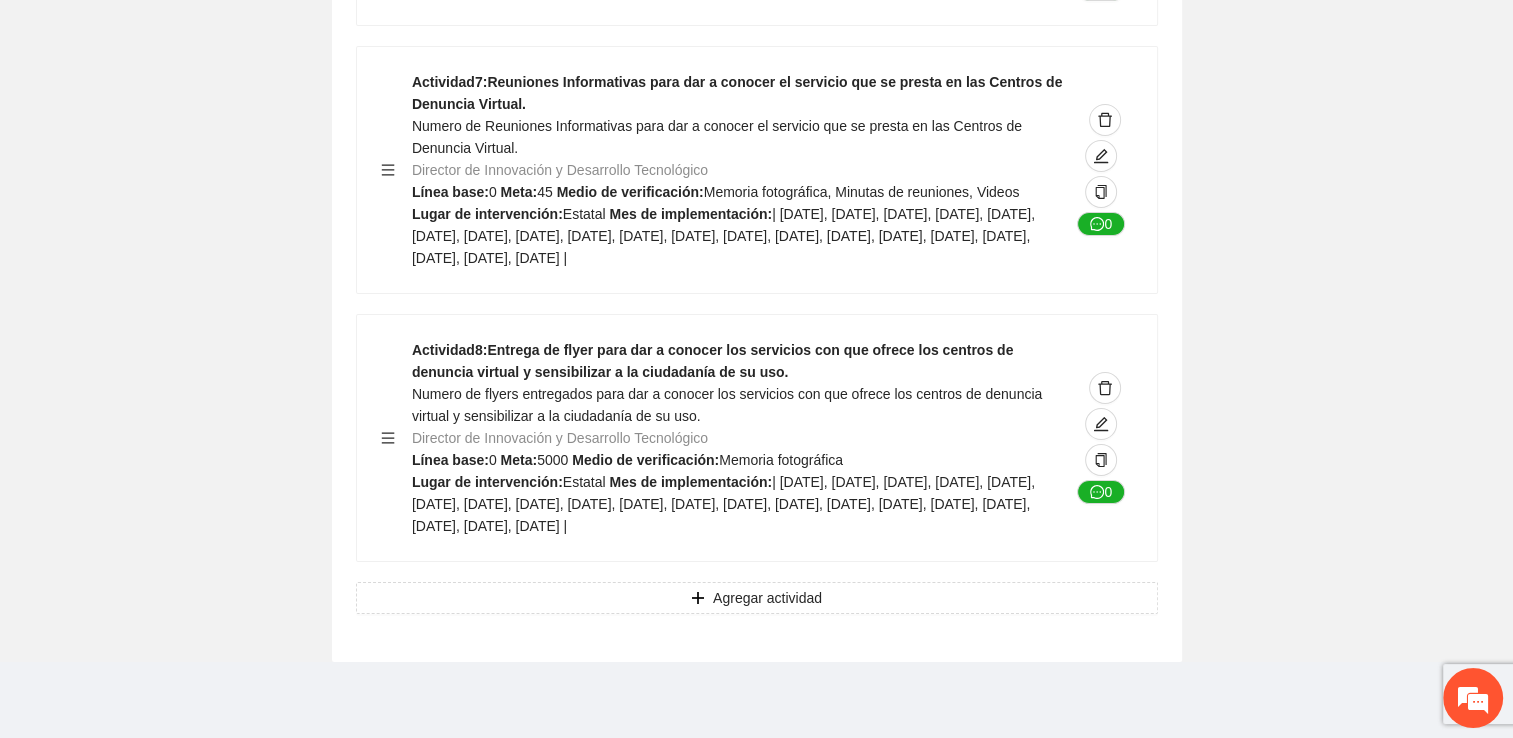 scroll, scrollTop: 242054, scrollLeft: 0, axis: vertical 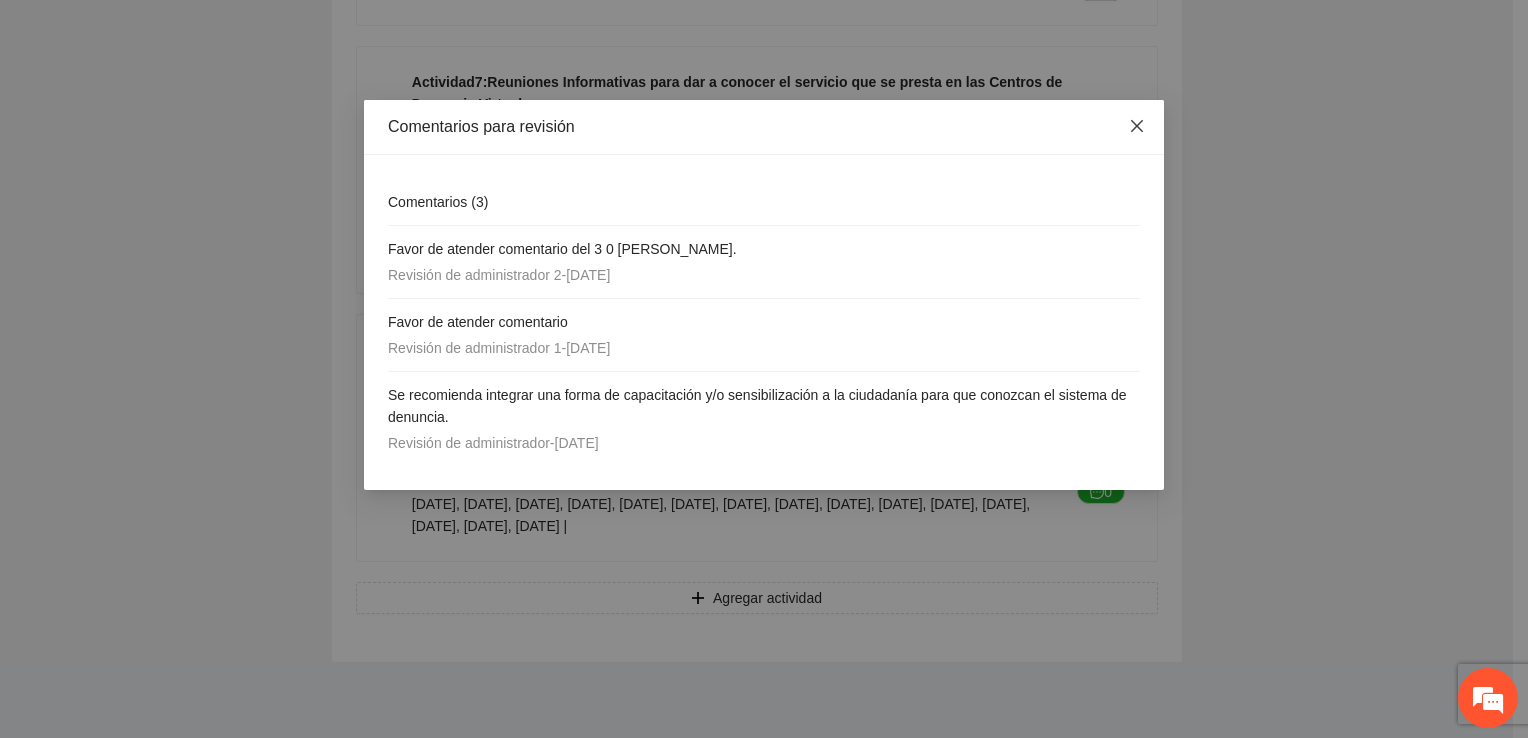 click 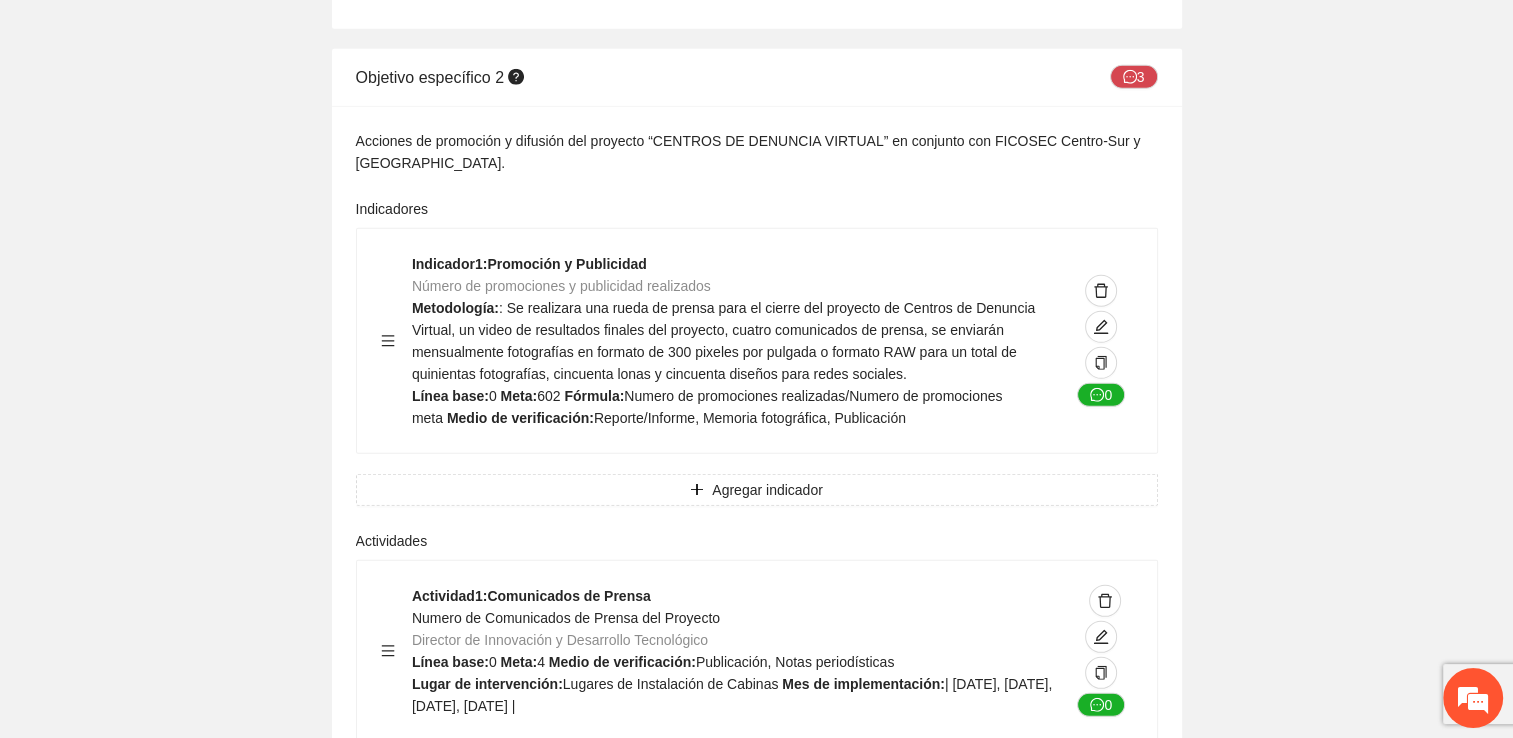 scroll, scrollTop: 239854, scrollLeft: 0, axis: vertical 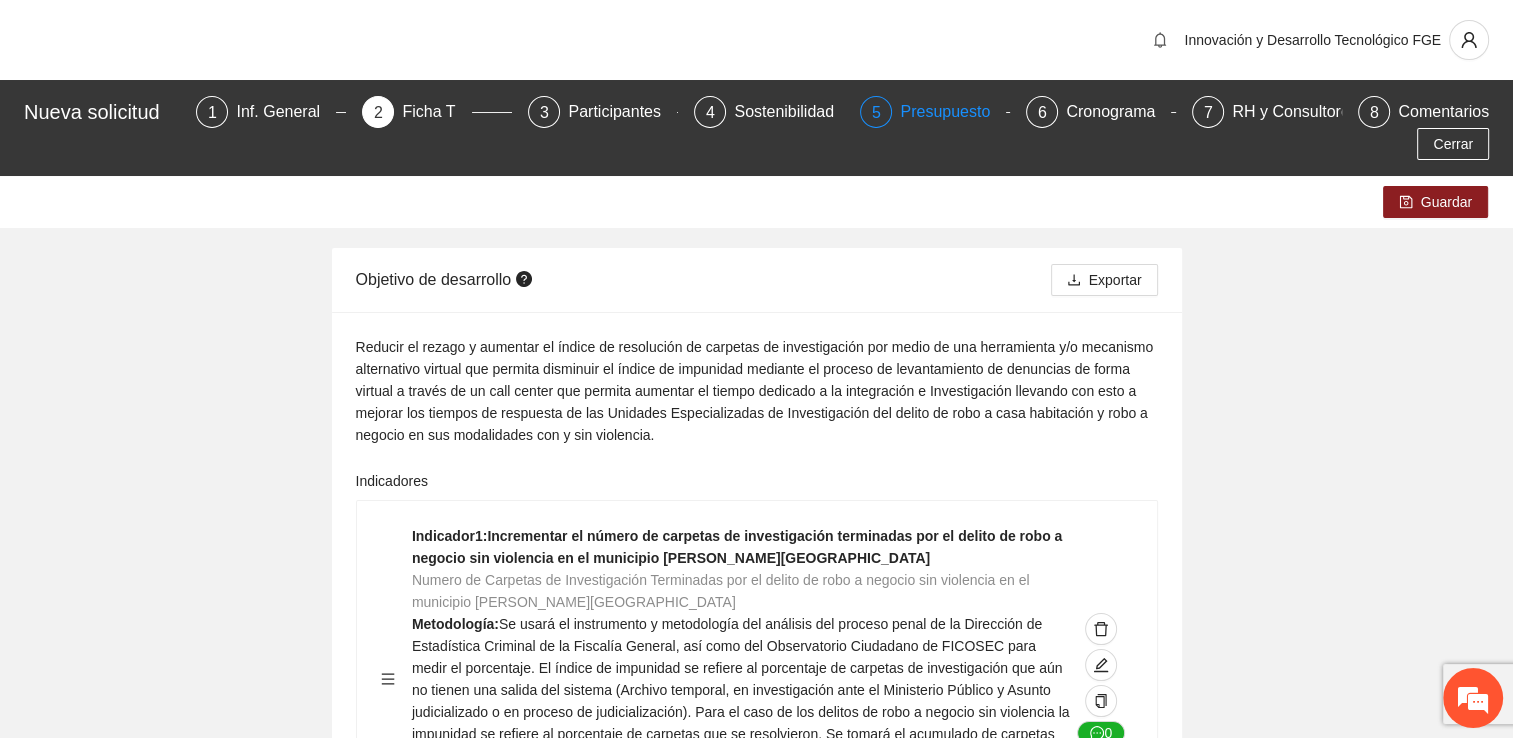 click on "Presupuesto" at bounding box center (953, 112) 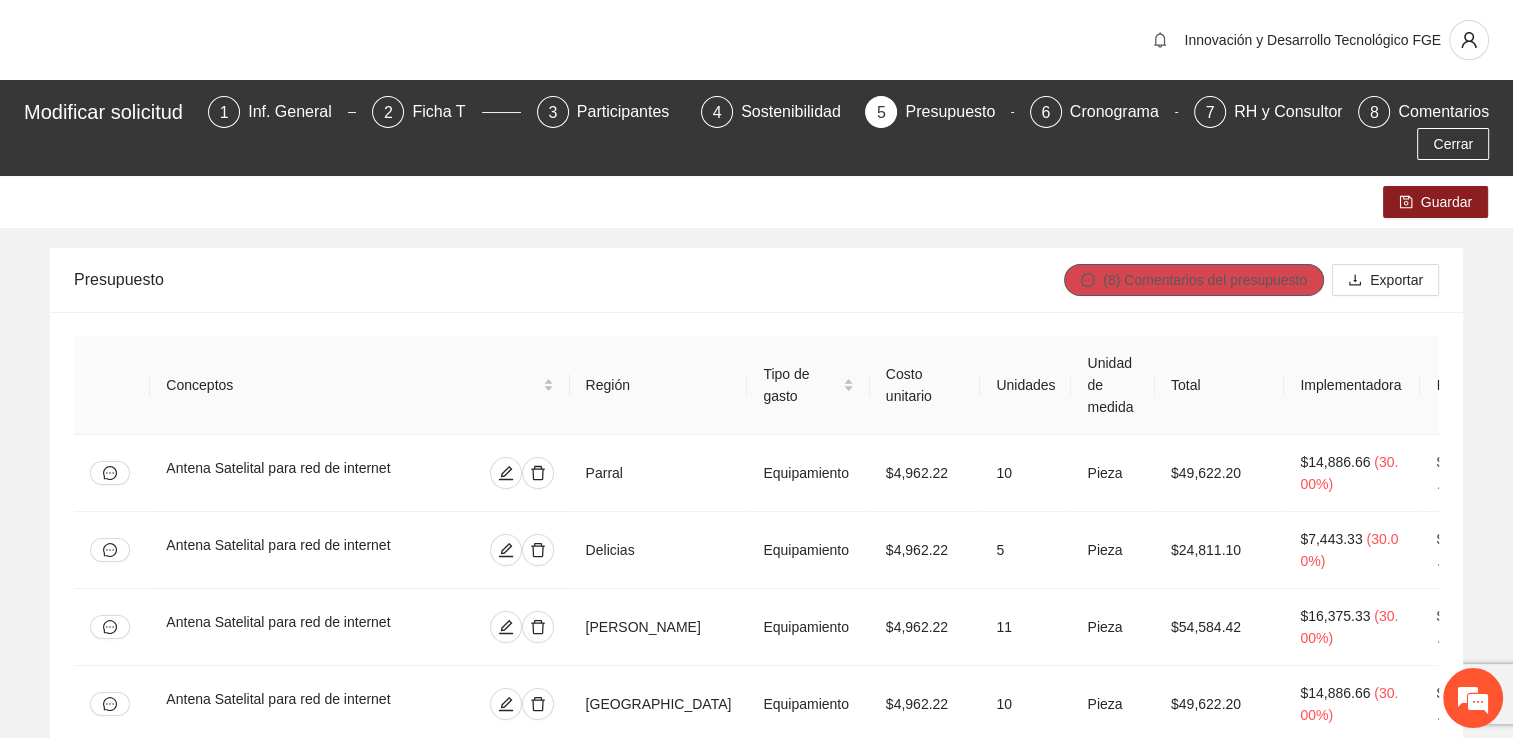 click on "(8) Comentarios del presupuesto" at bounding box center (1205, 280) 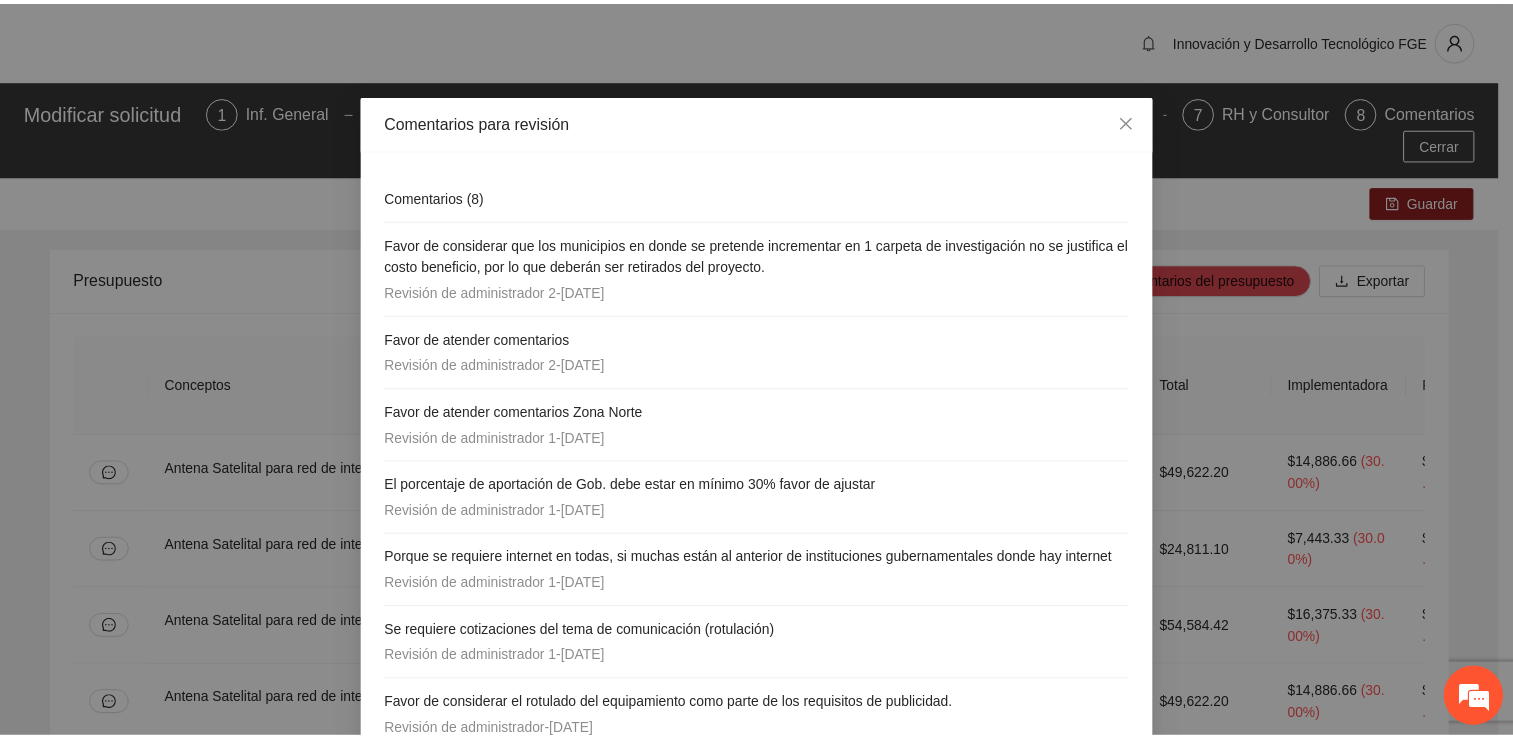 scroll, scrollTop: 0, scrollLeft: 0, axis: both 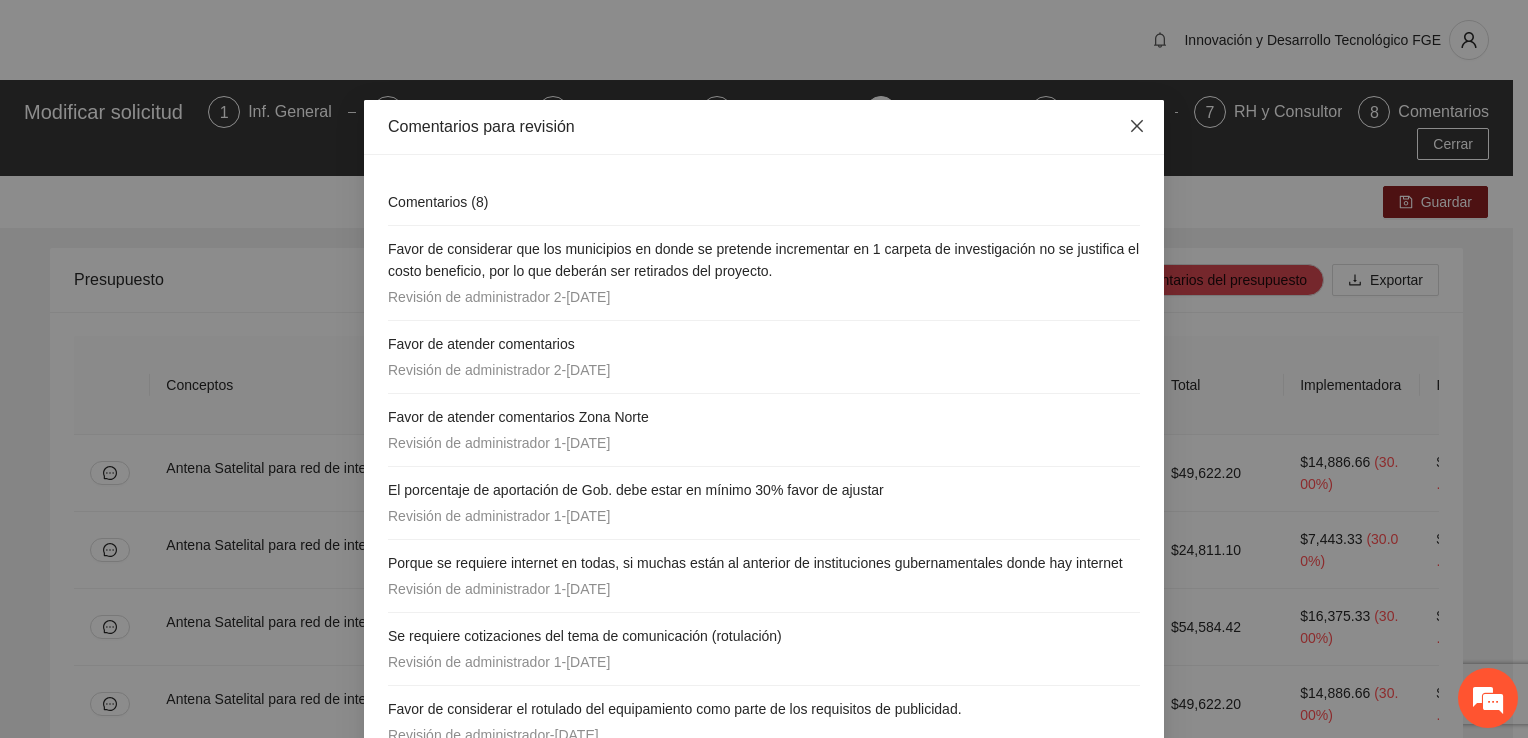 click 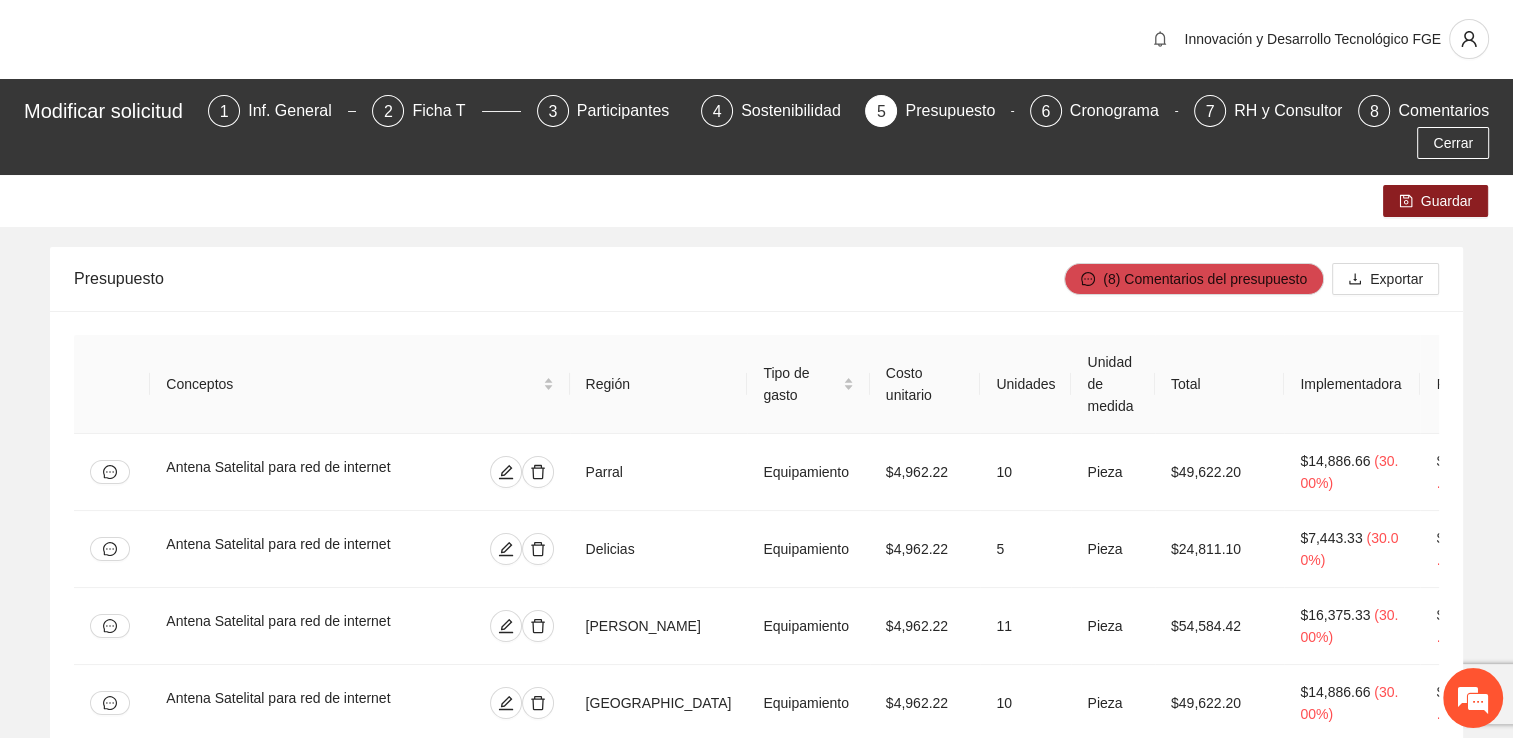 scroll, scrollTop: 0, scrollLeft: 0, axis: both 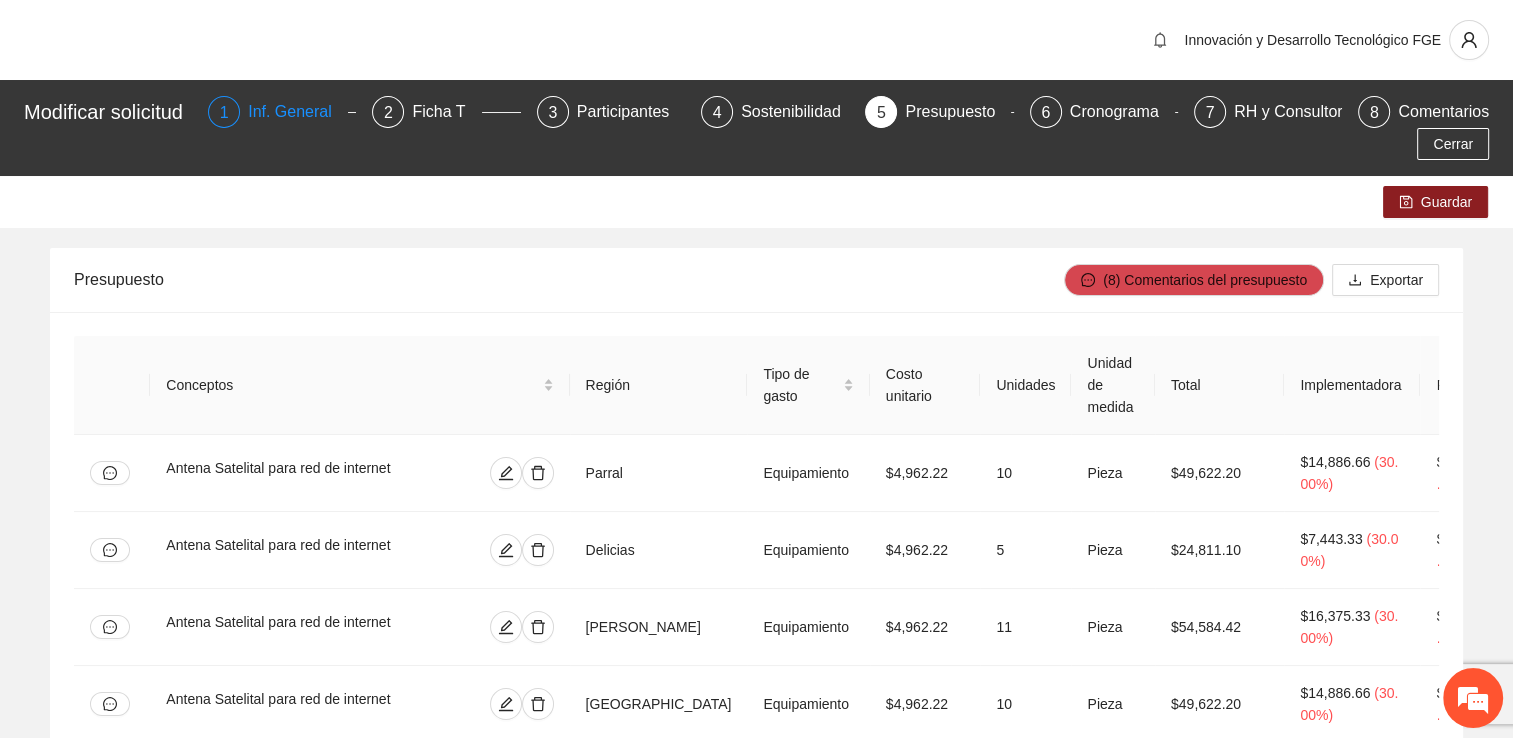 click on "Inf. General" at bounding box center (298, 112) 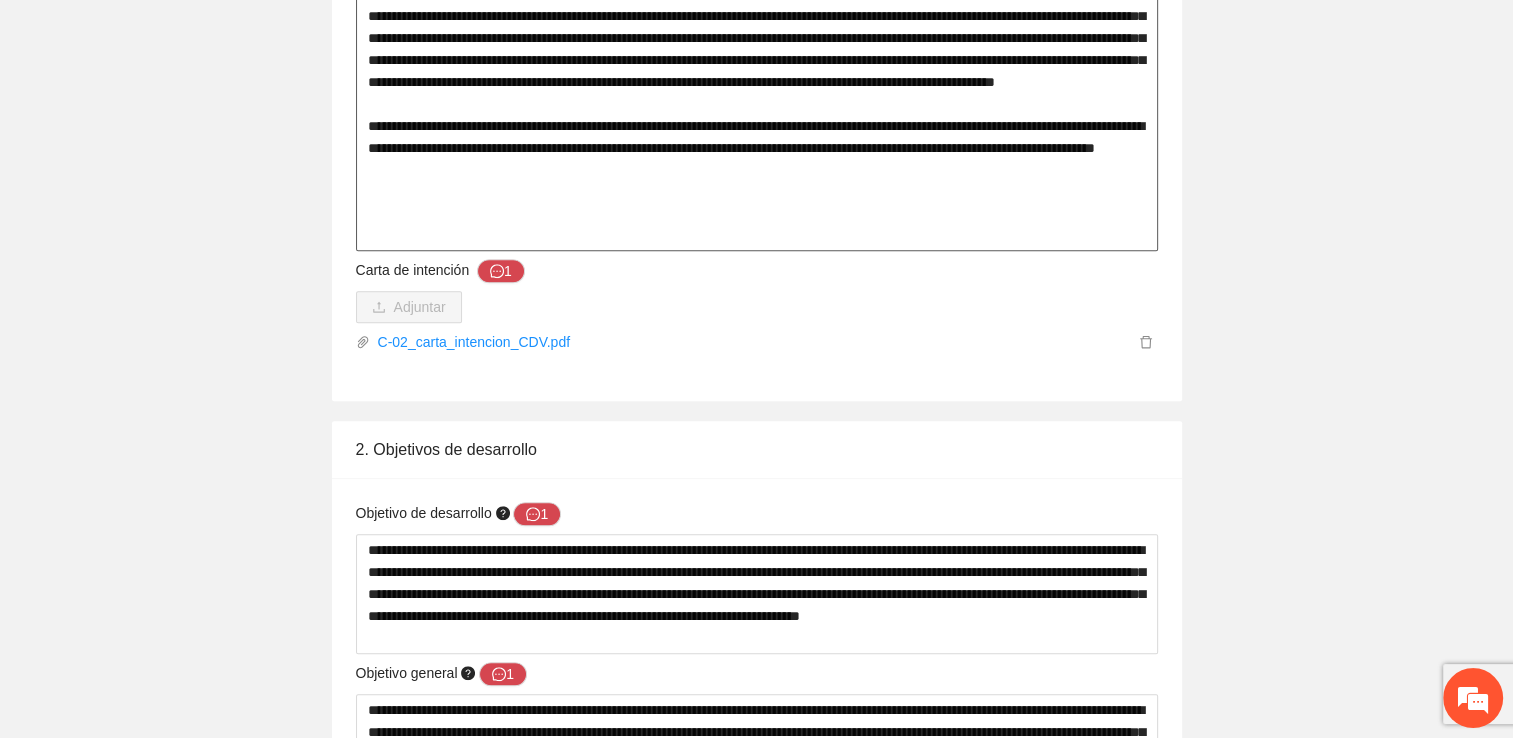 scroll, scrollTop: 1600, scrollLeft: 0, axis: vertical 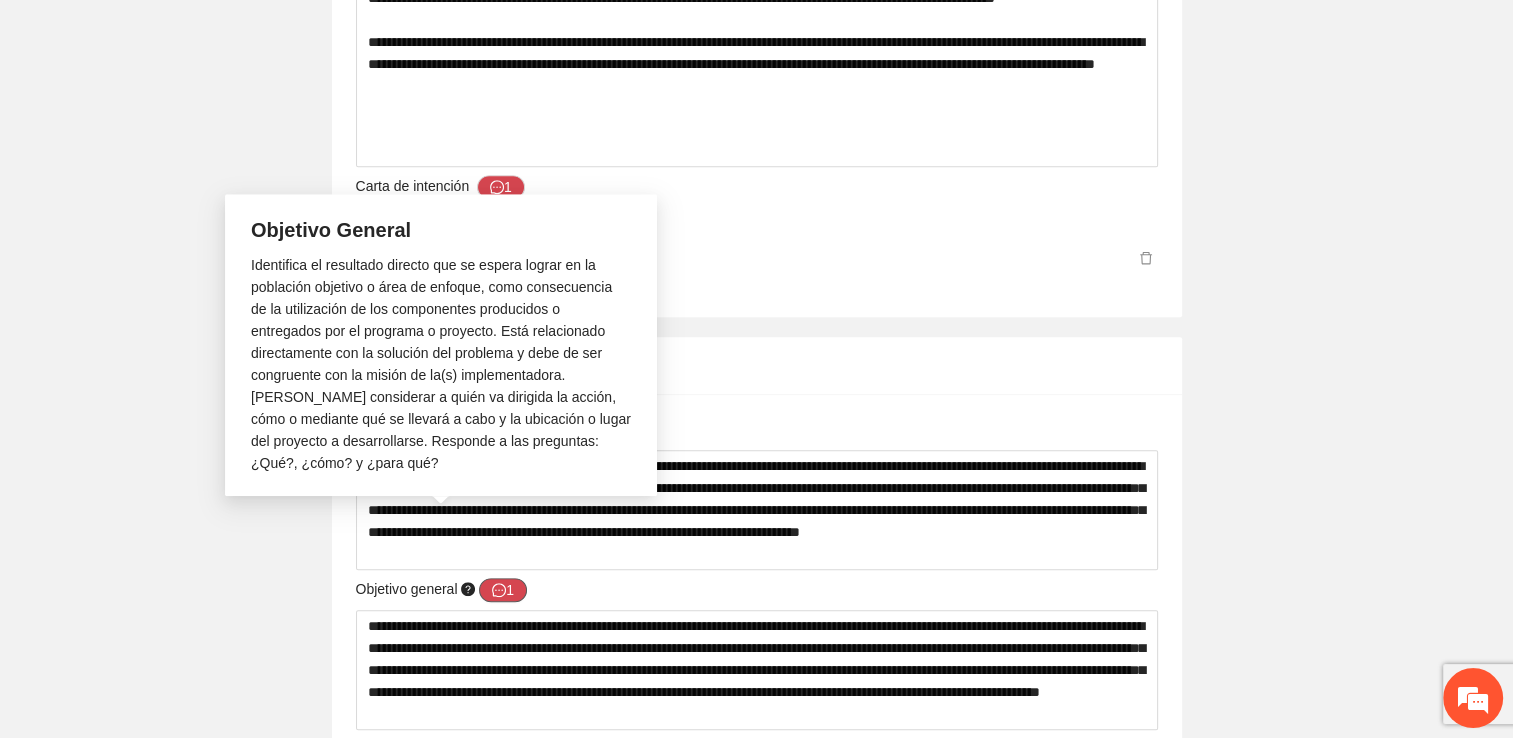 click 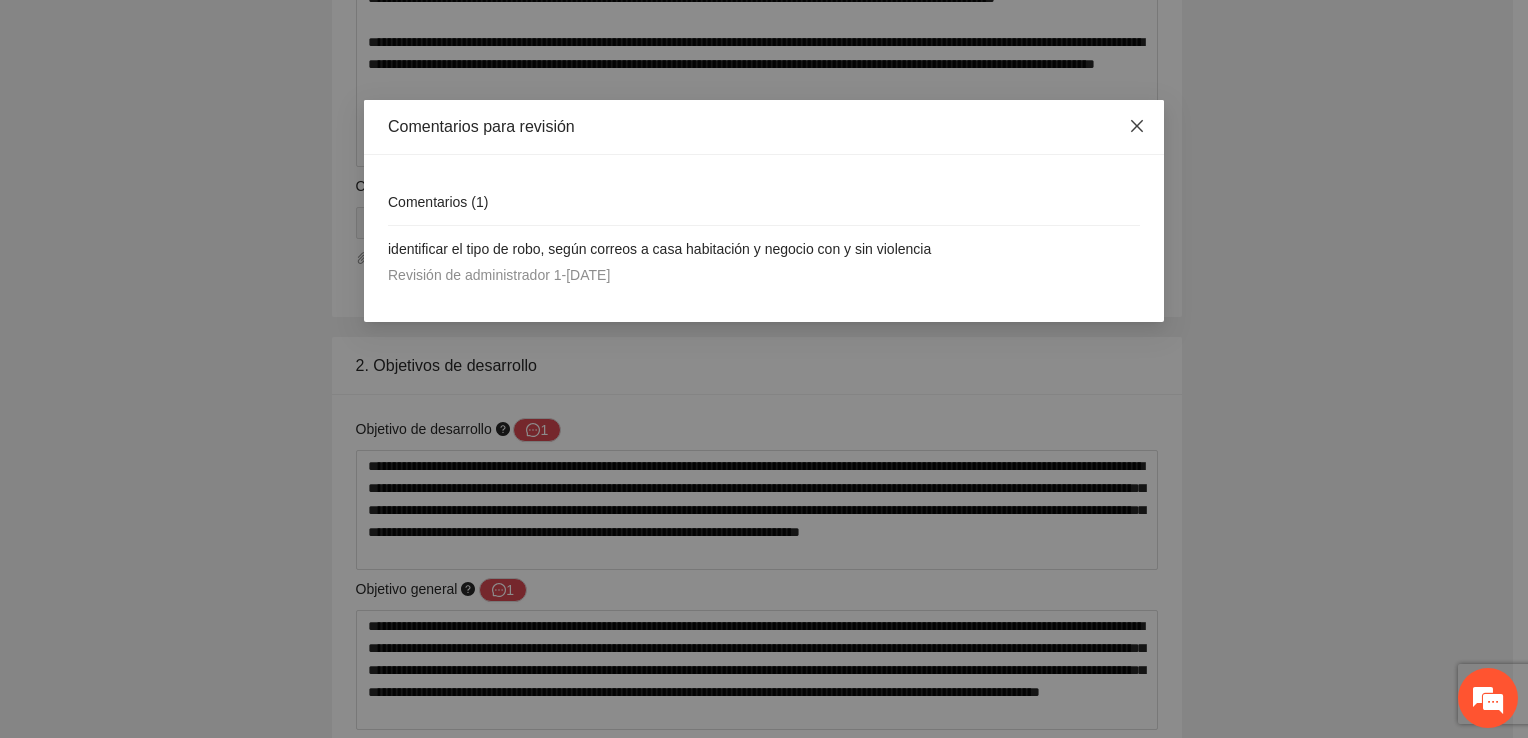 click at bounding box center (1137, 127) 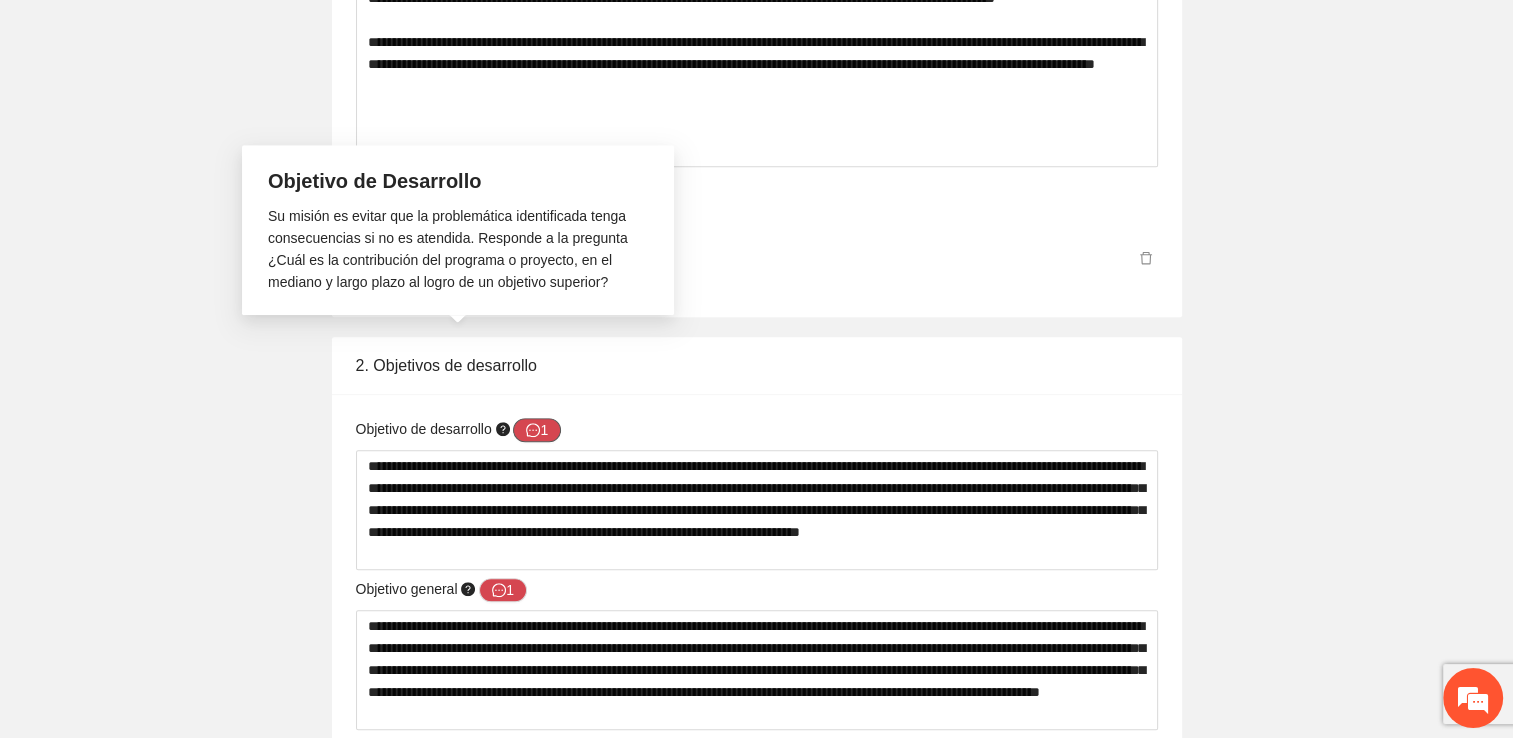 click on "1" at bounding box center [537, 430] 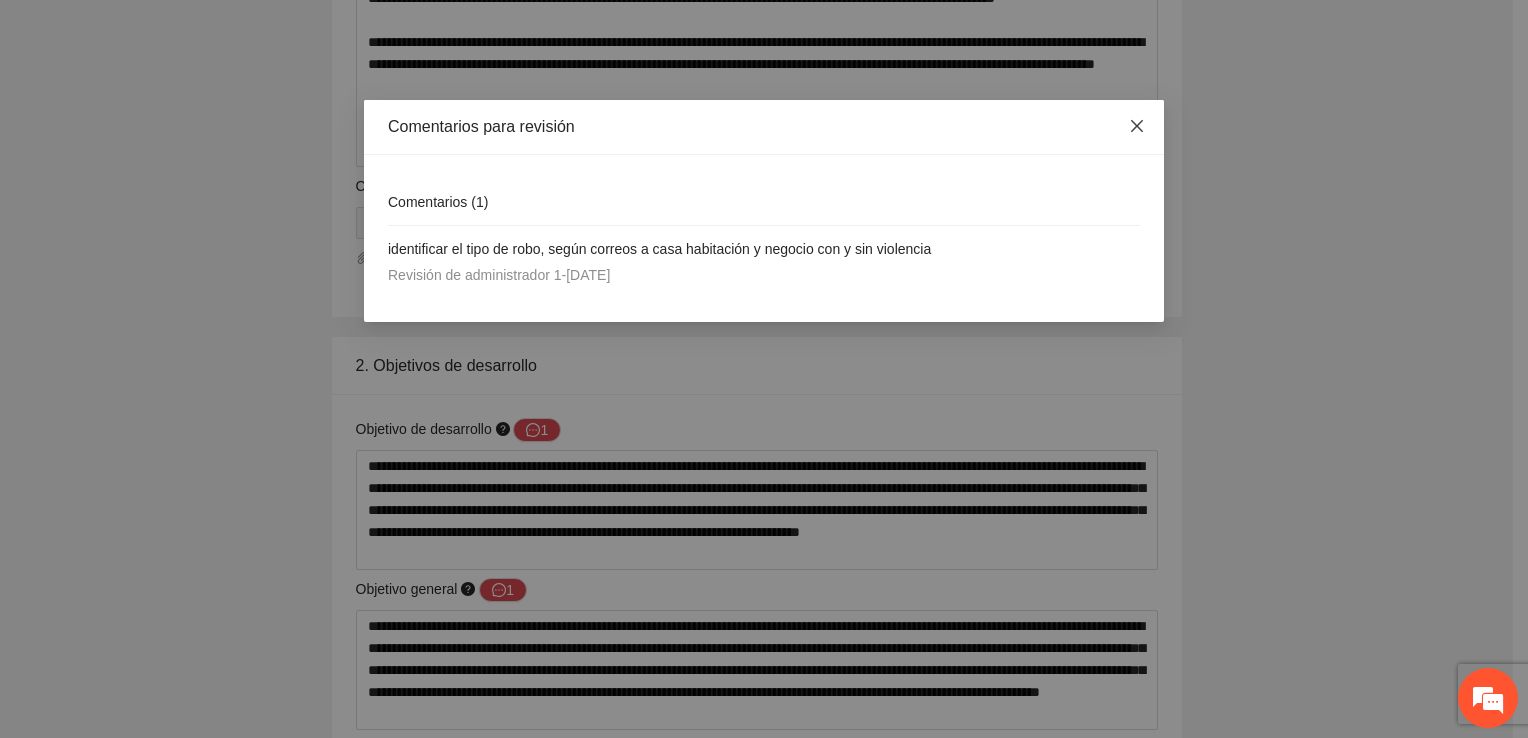 click 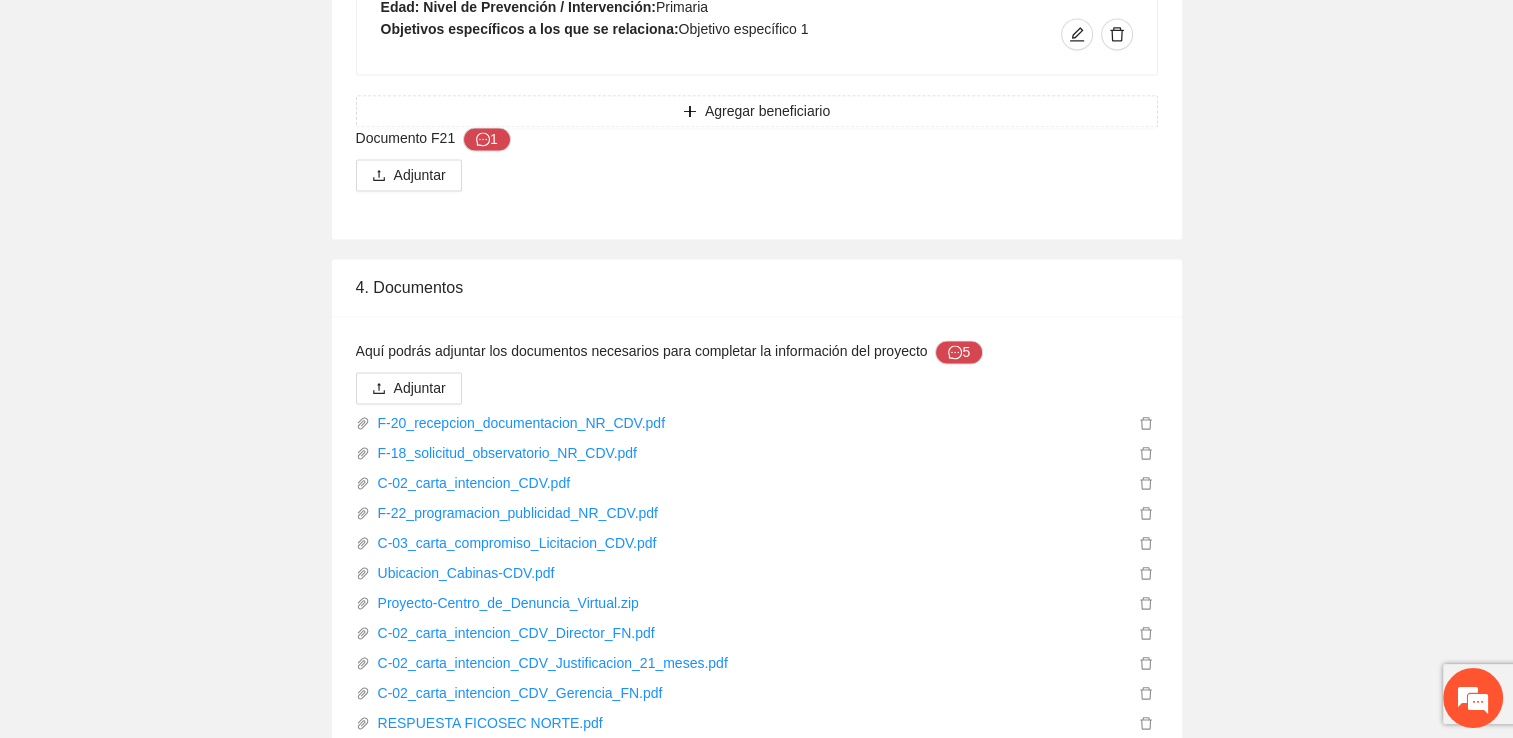 scroll, scrollTop: 2971, scrollLeft: 0, axis: vertical 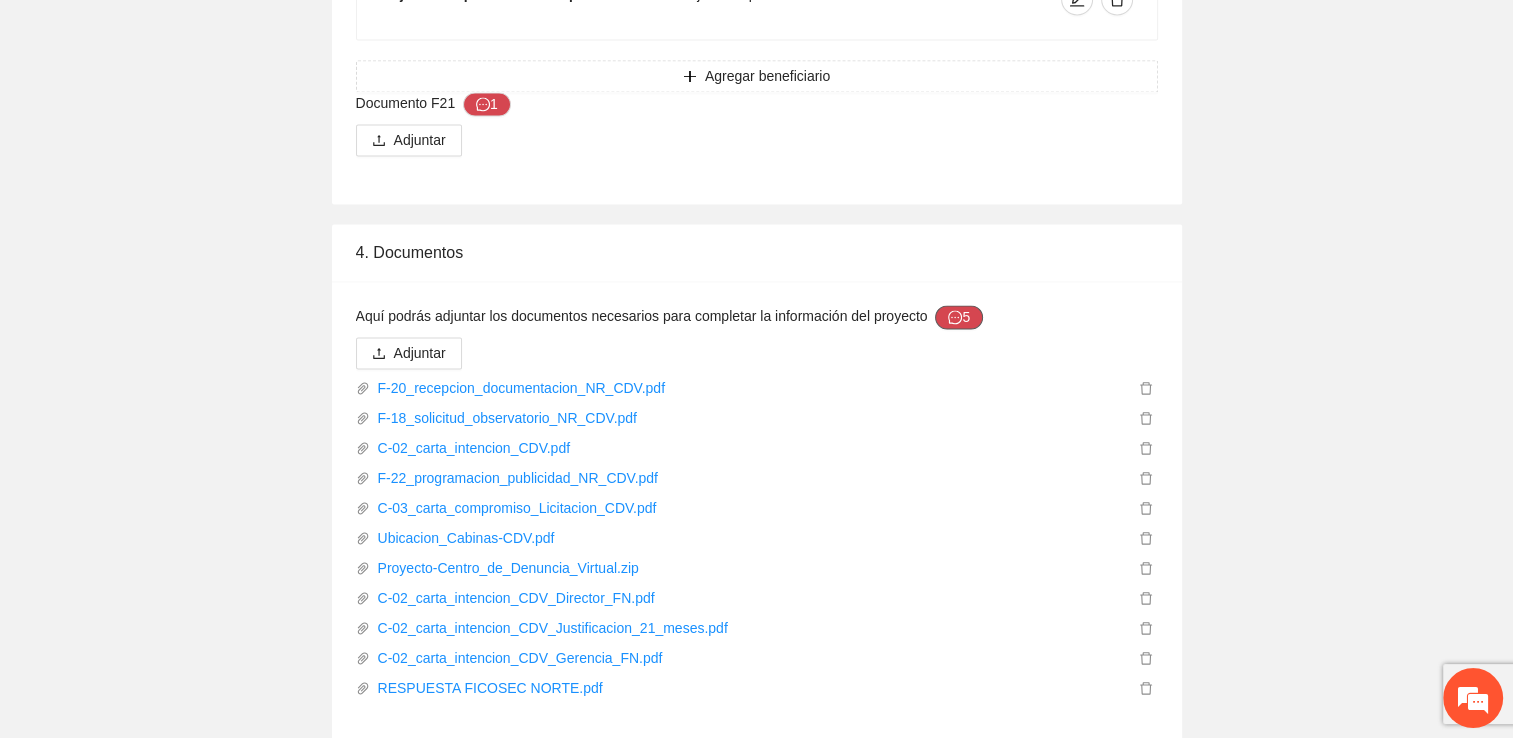 click 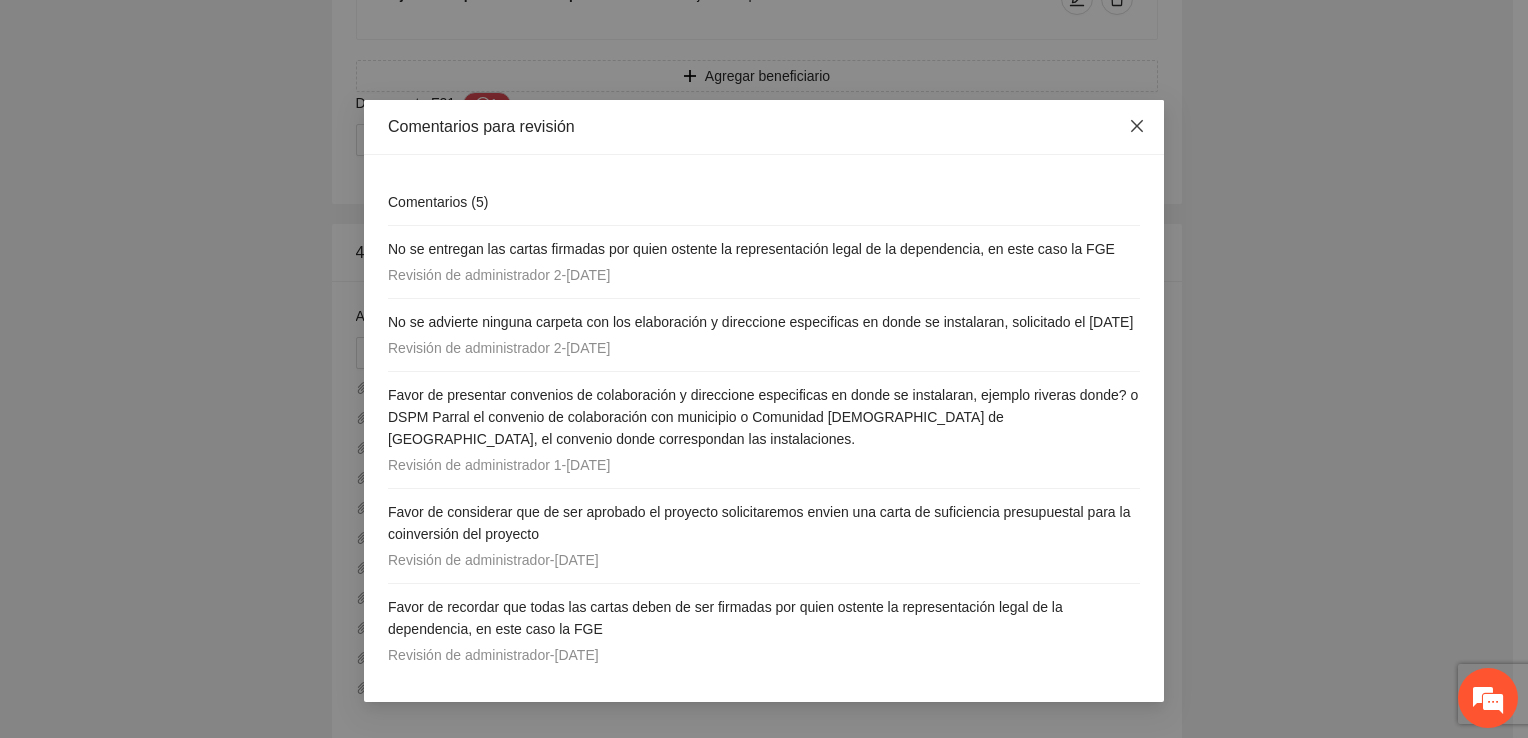 click 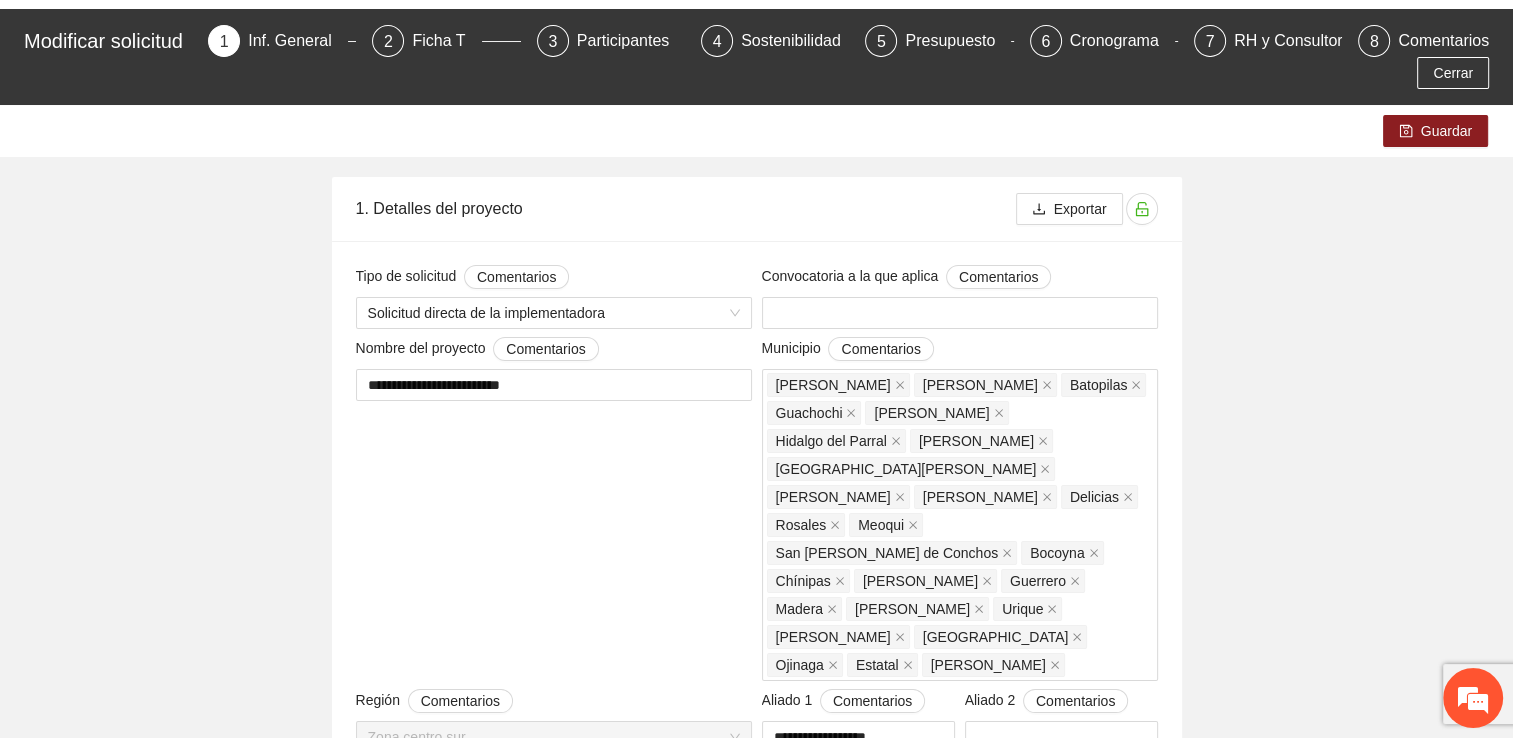 scroll, scrollTop: 0, scrollLeft: 0, axis: both 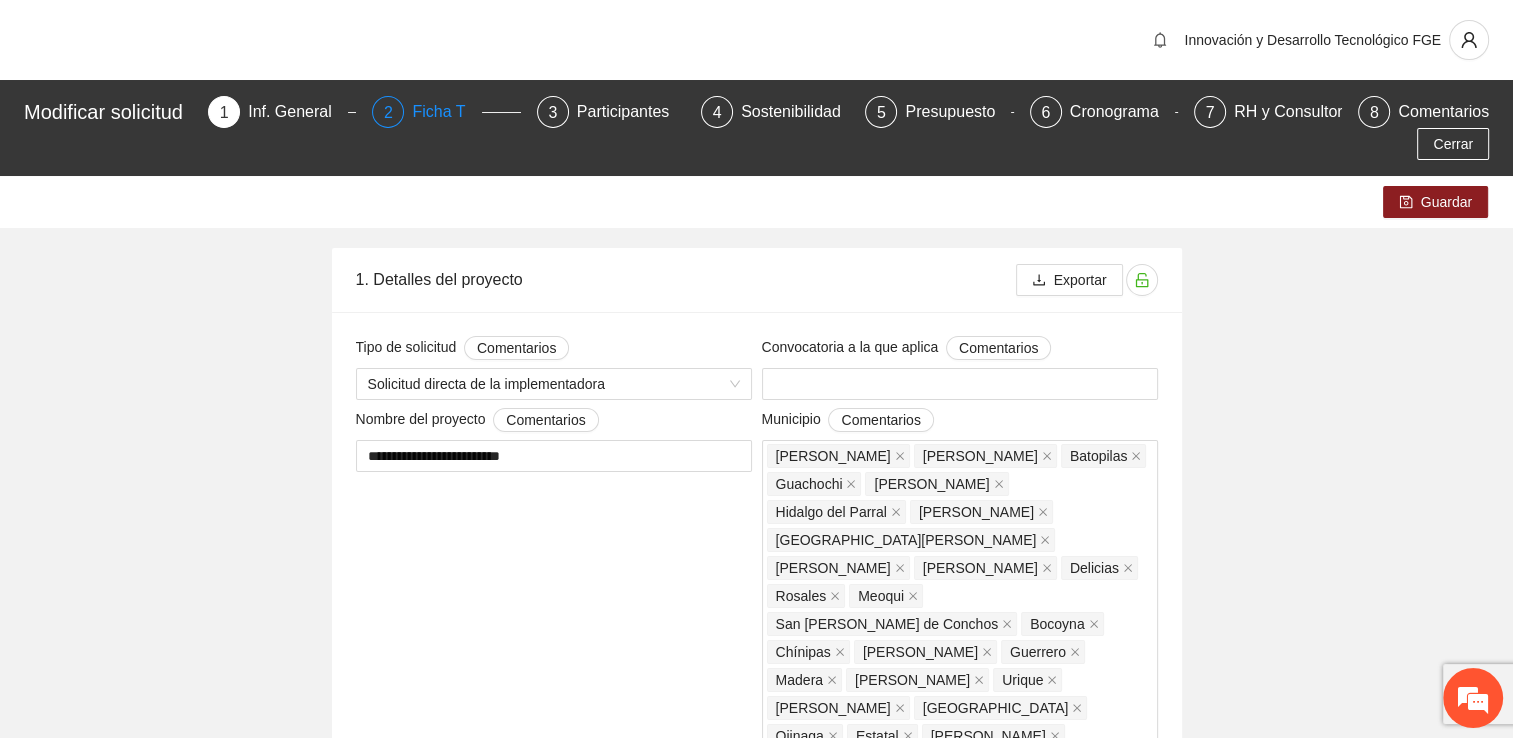 click on "Ficha T" at bounding box center (446, 112) 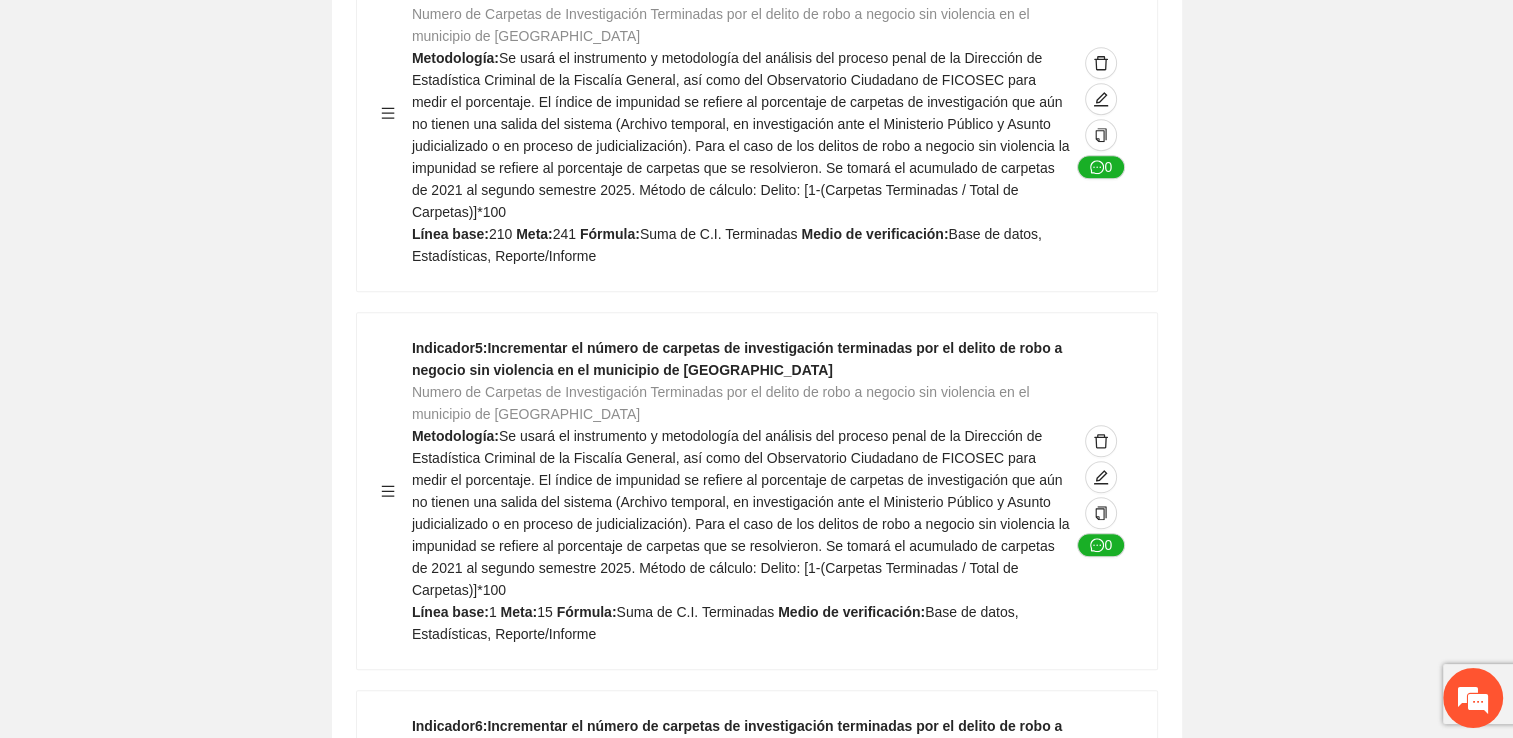 scroll, scrollTop: 1800, scrollLeft: 0, axis: vertical 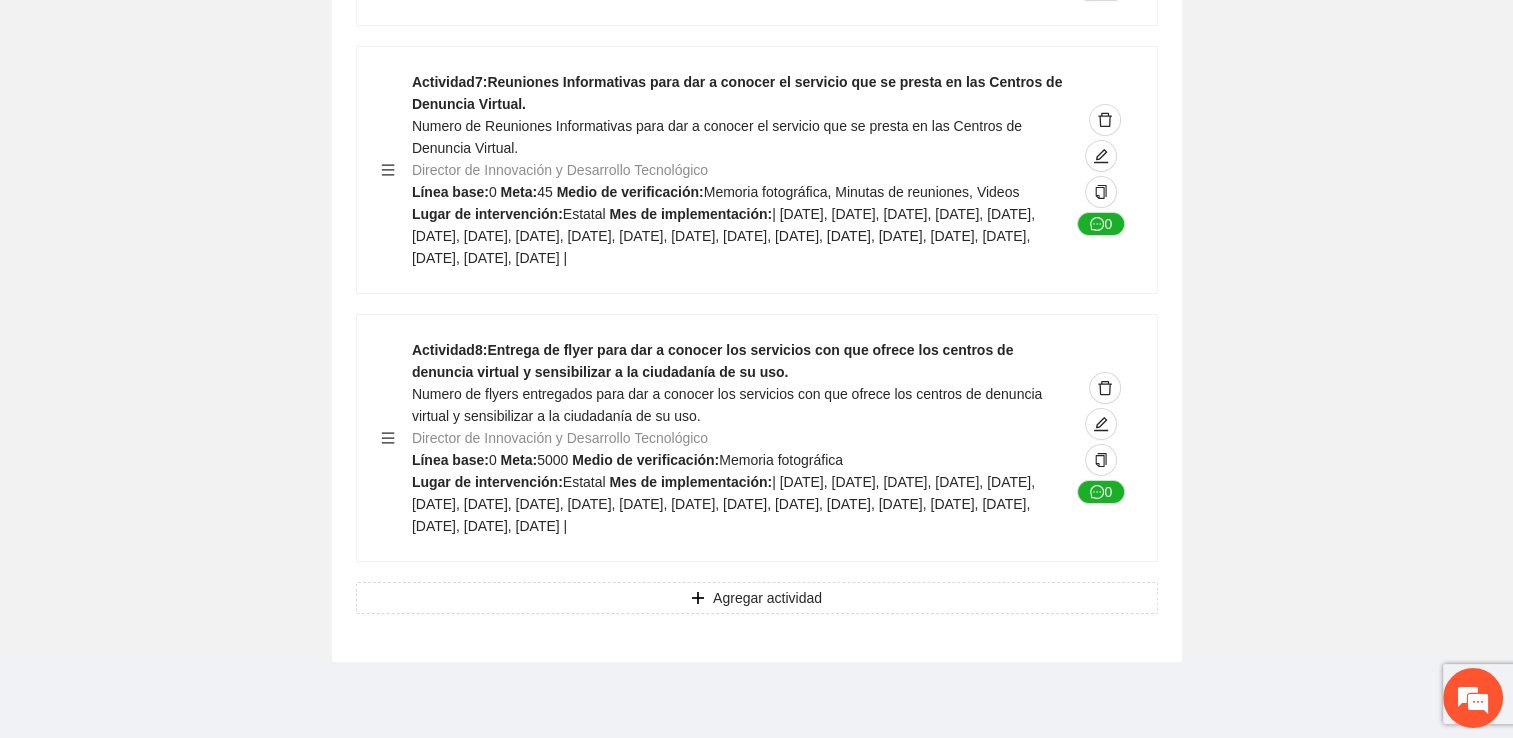 click on "3" at bounding box center [1134, -1671] 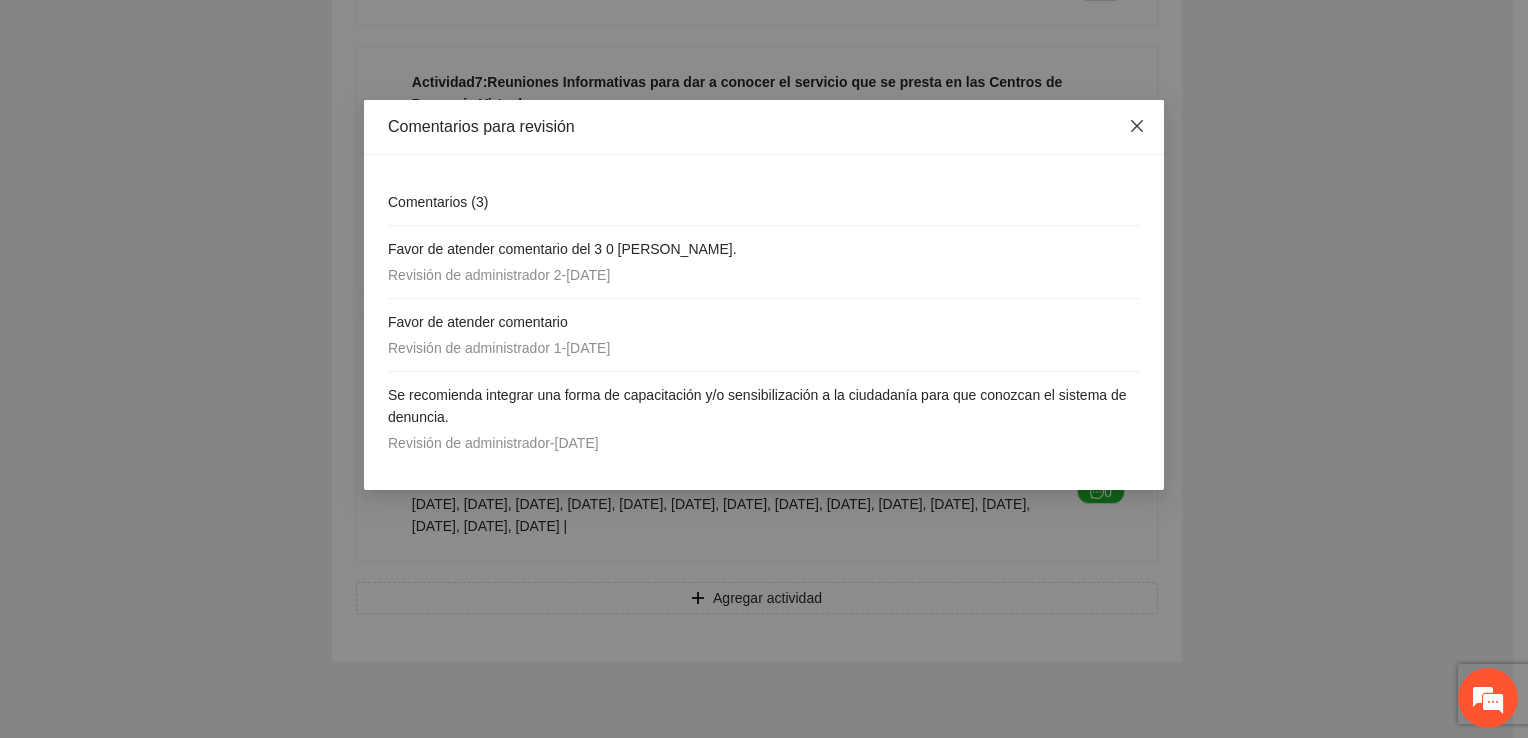 click 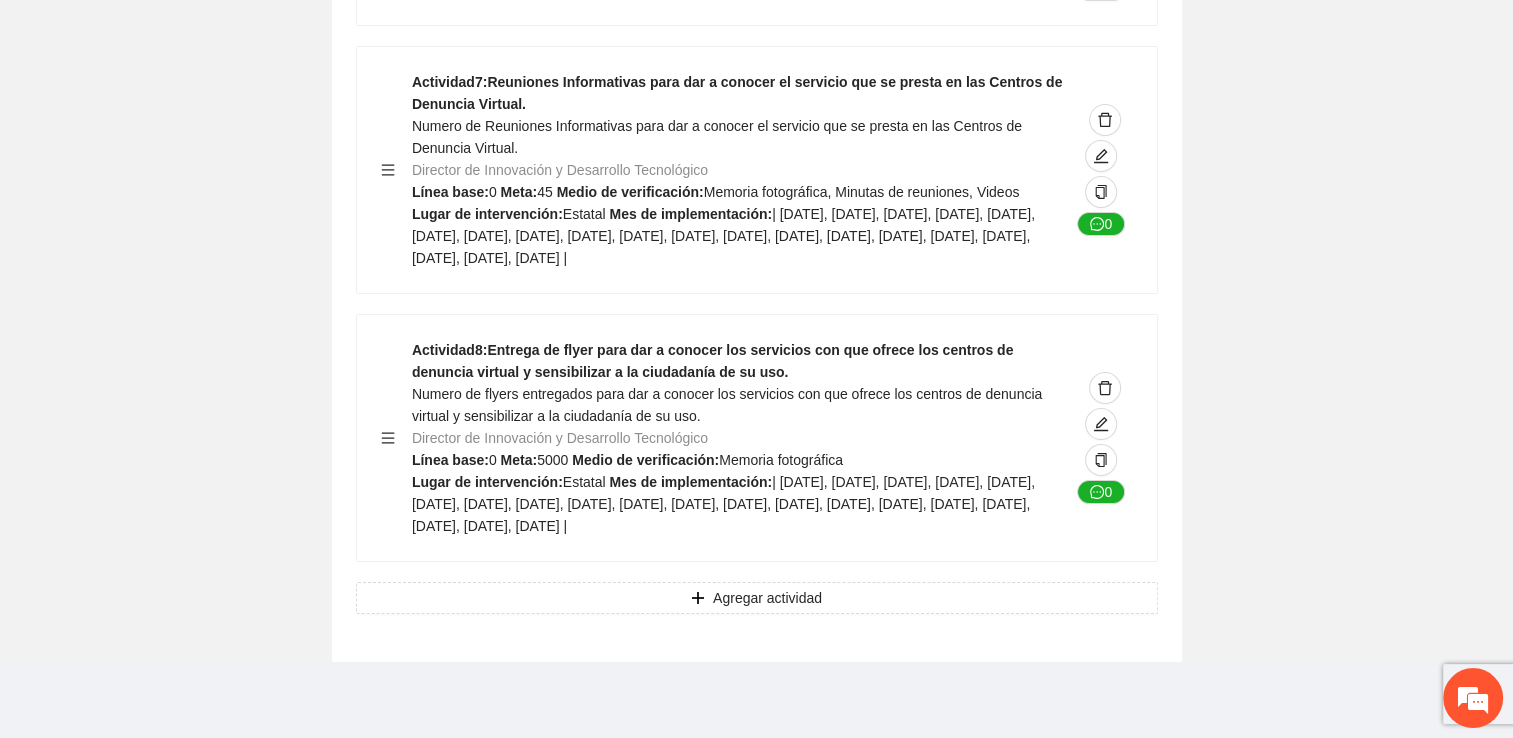 scroll, scrollTop: 243454, scrollLeft: 0, axis: vertical 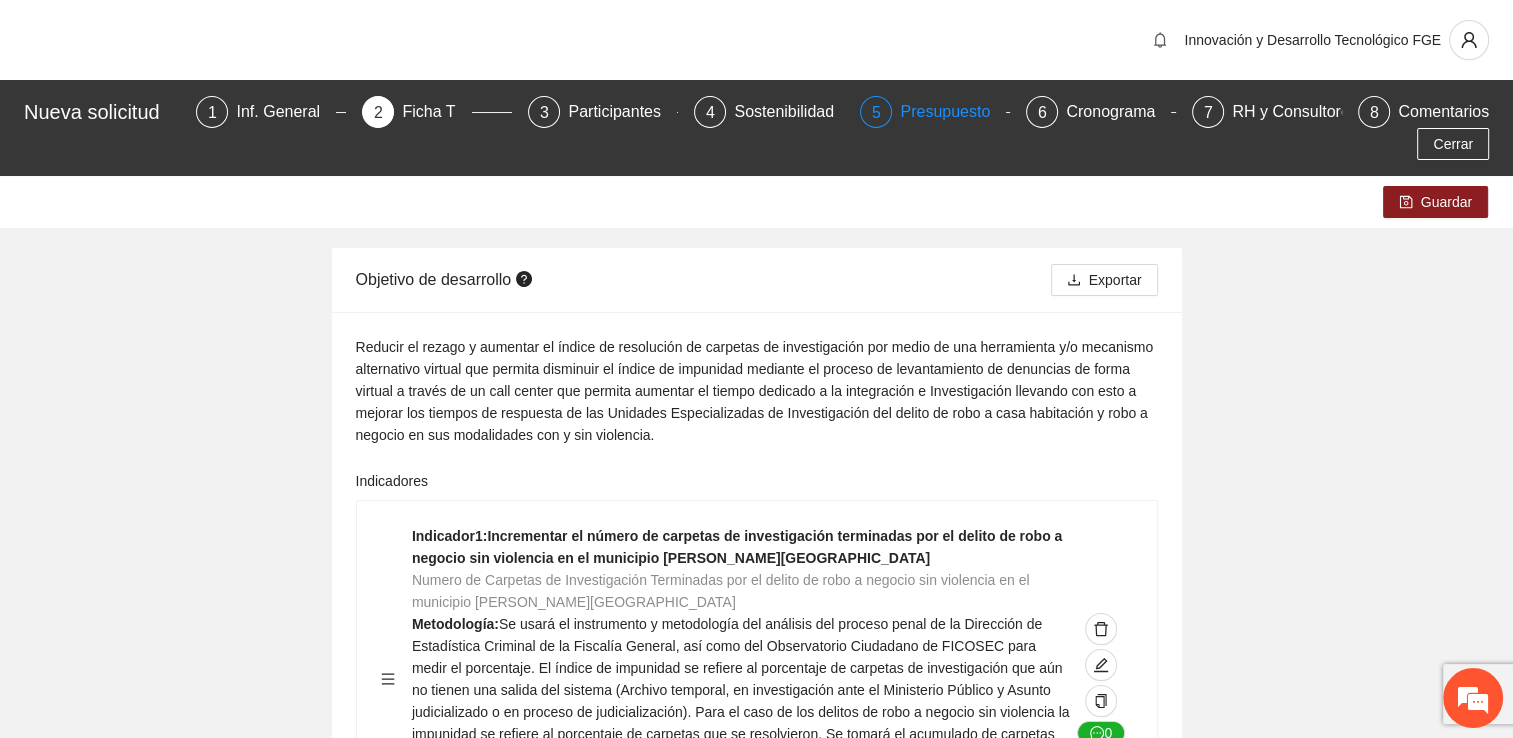 click on "Presupuesto" at bounding box center [953, 112] 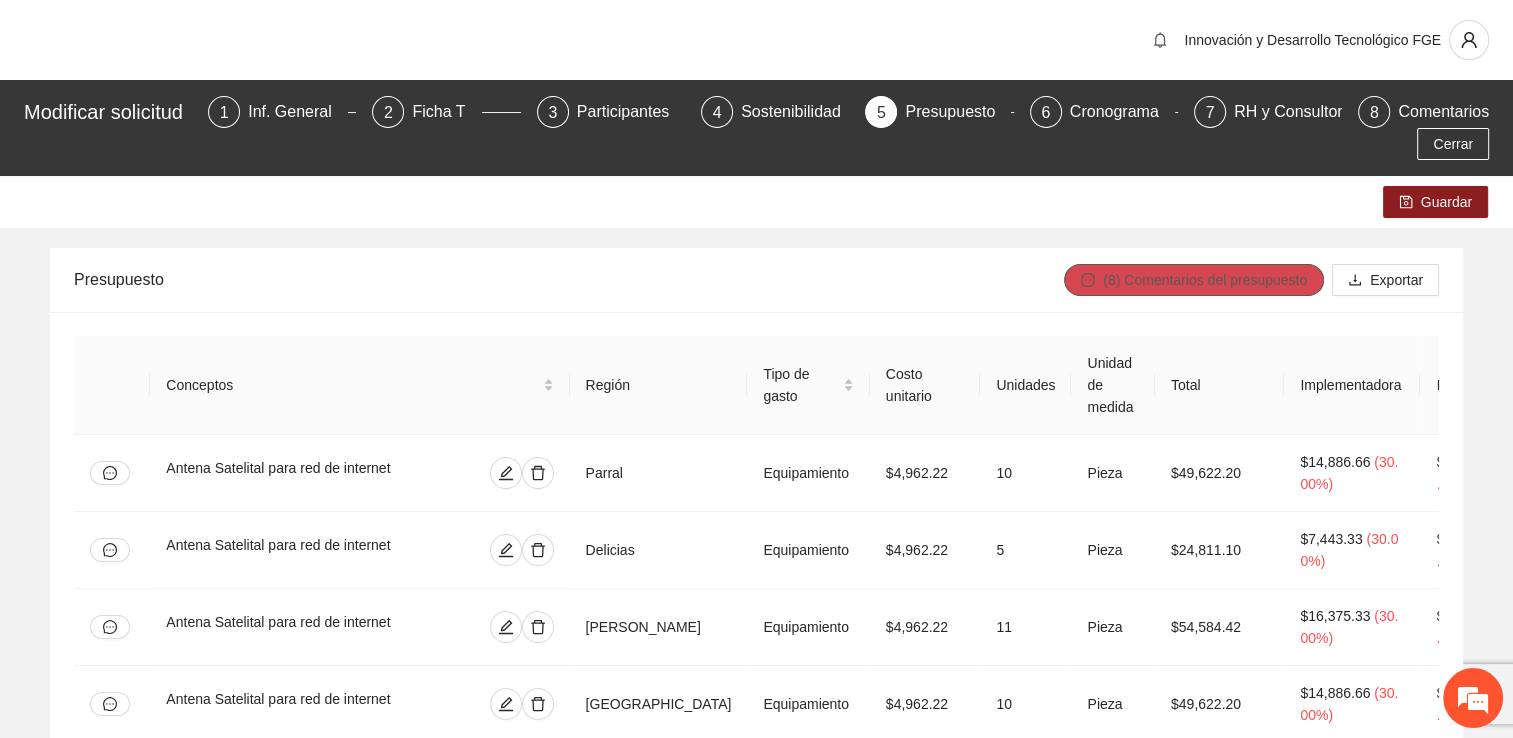 click on "(8) Comentarios del presupuesto" at bounding box center [1205, 280] 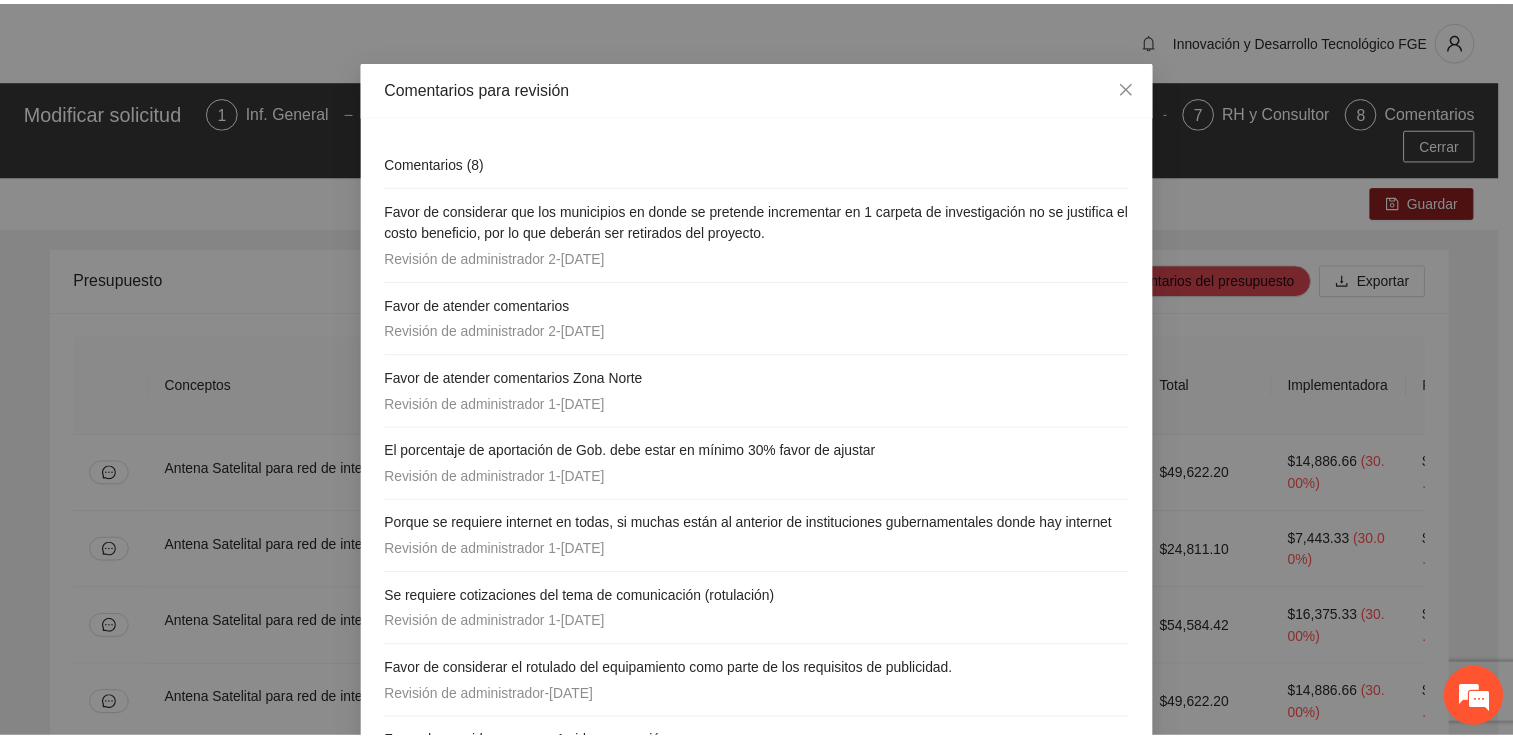 scroll, scrollTop: 100, scrollLeft: 0, axis: vertical 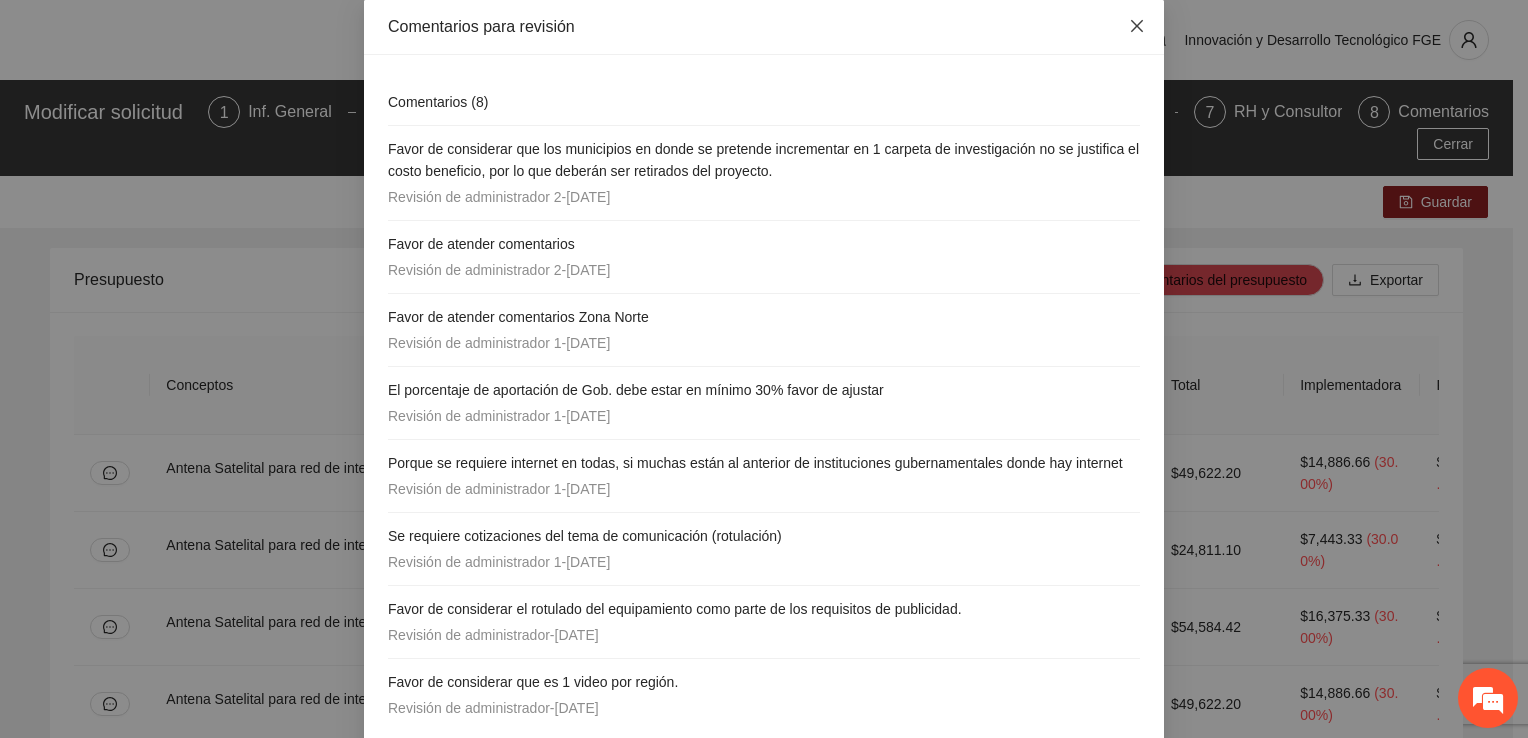 click 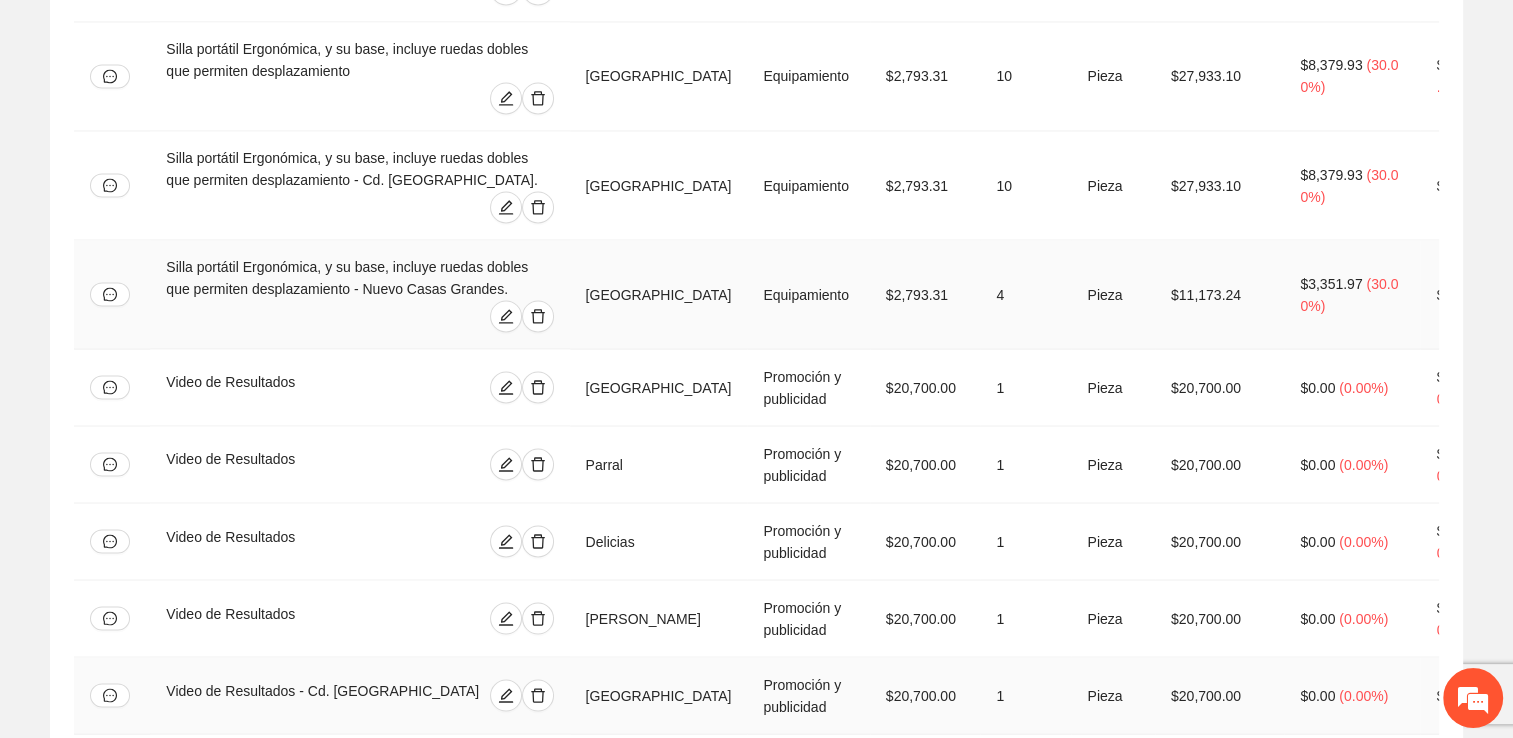 scroll, scrollTop: 3600, scrollLeft: 0, axis: vertical 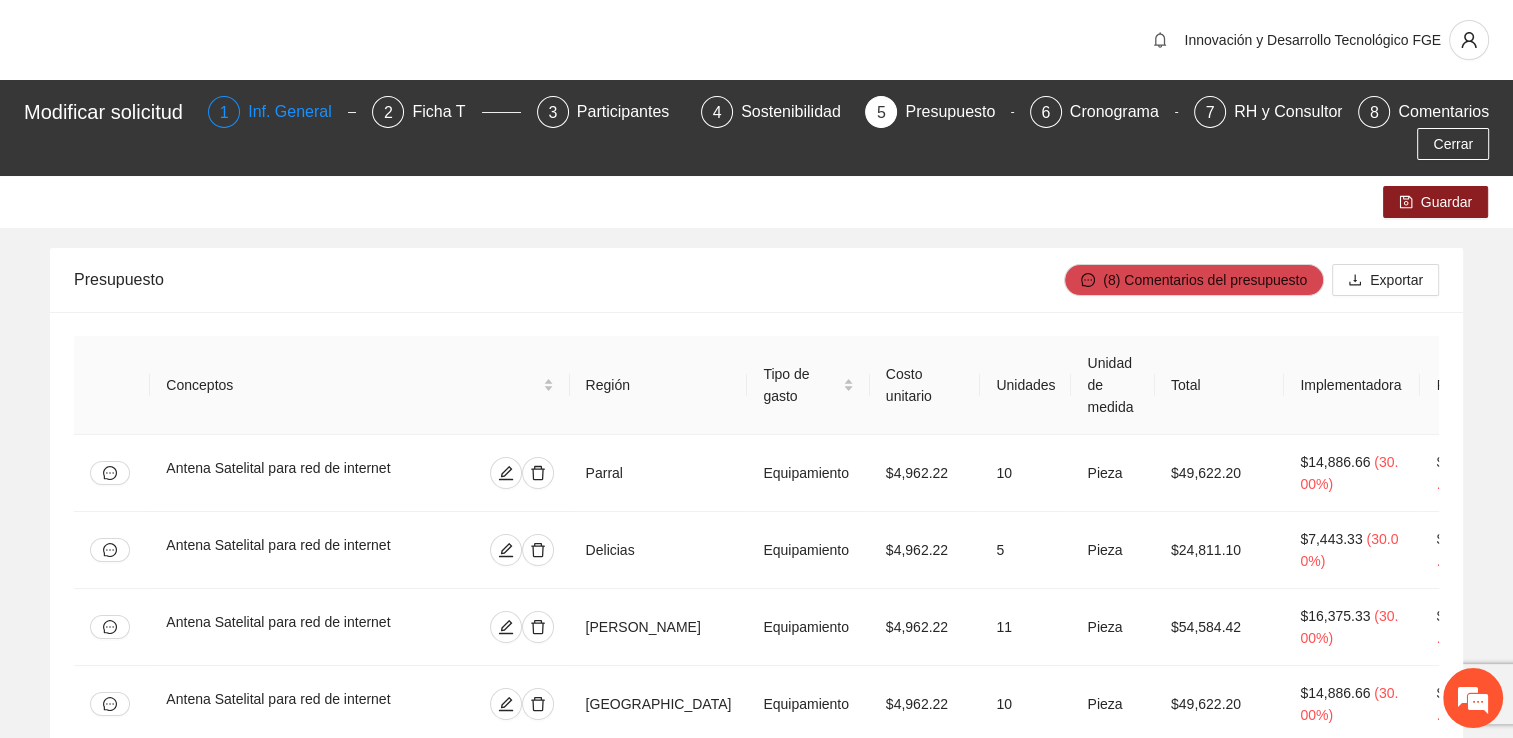 click on "Inf. General" at bounding box center (298, 112) 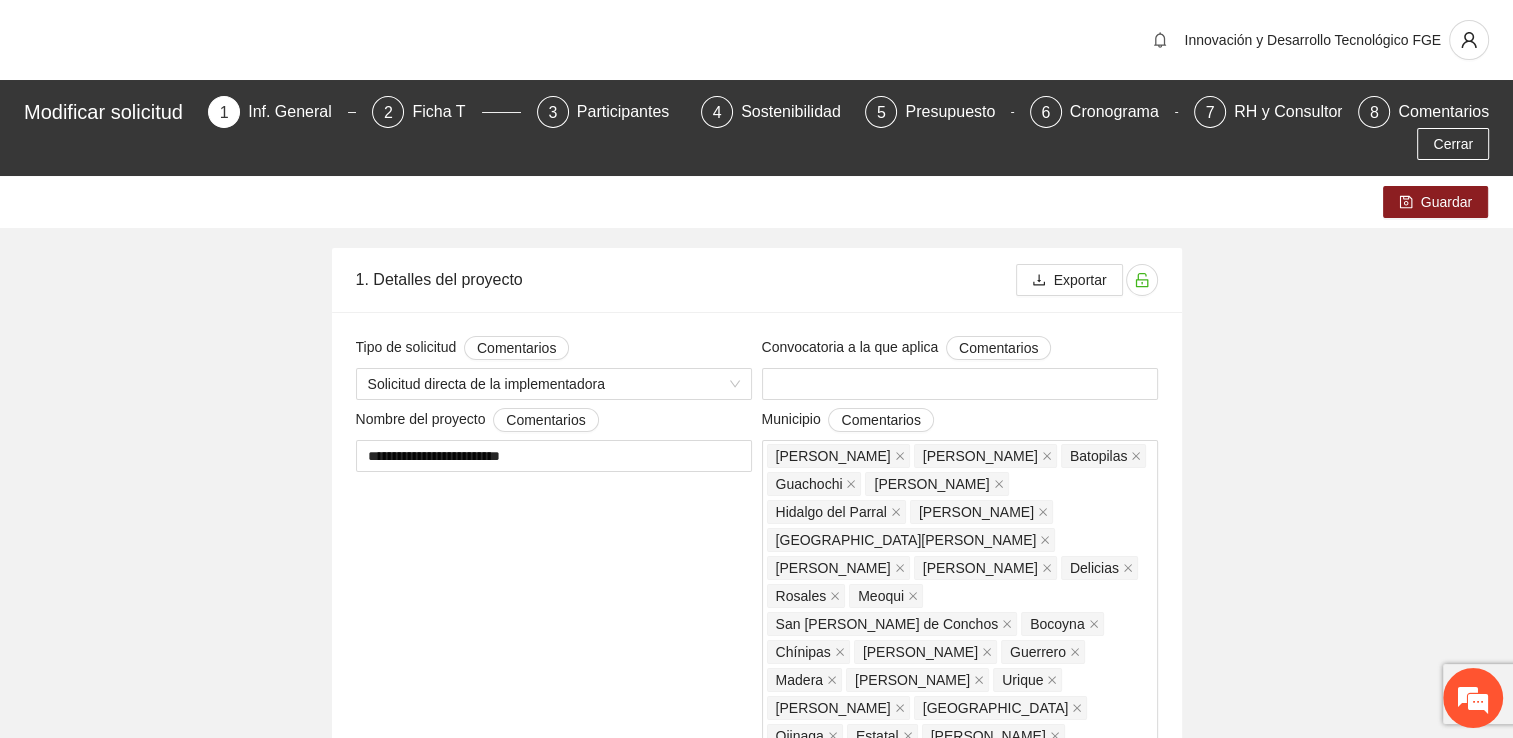 type 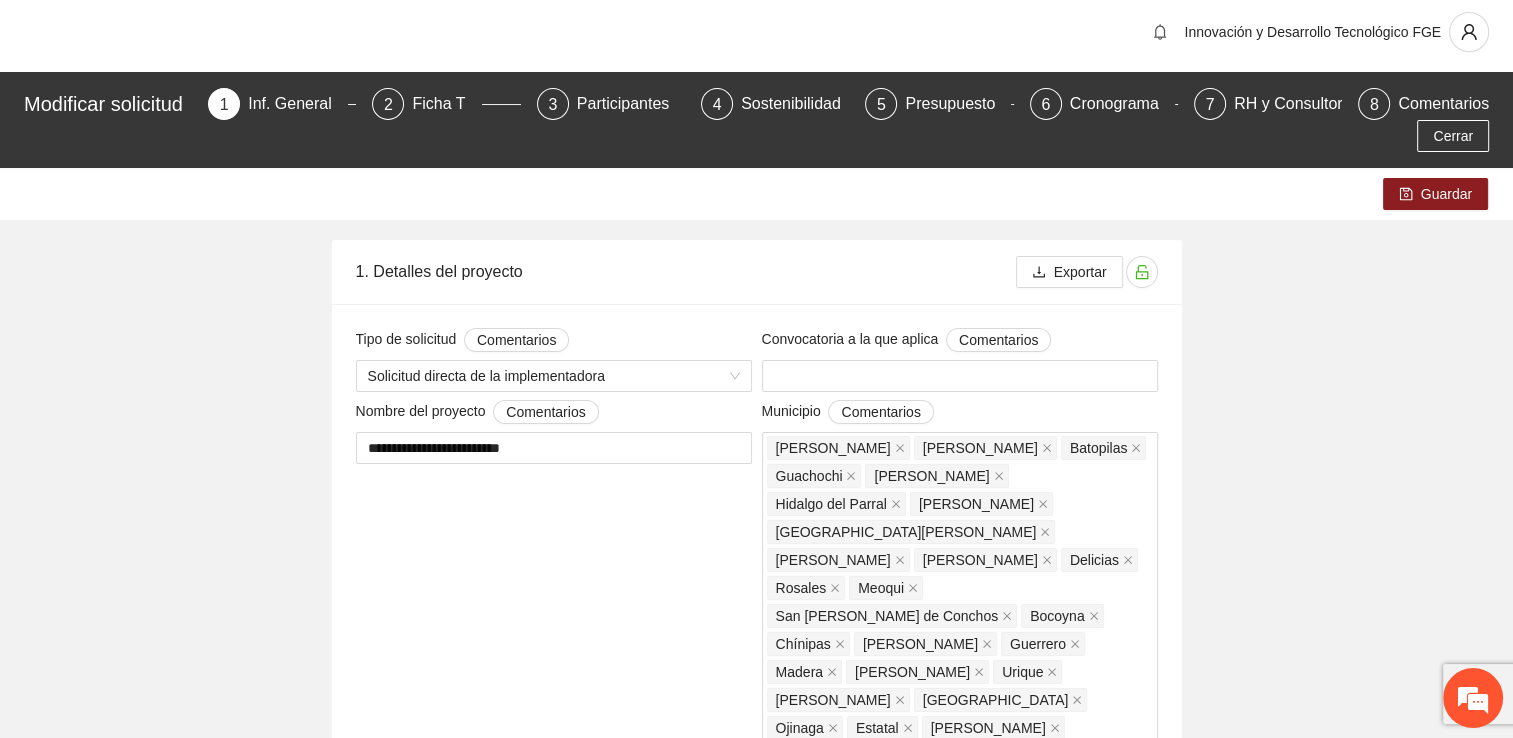 scroll, scrollTop: 0, scrollLeft: 0, axis: both 